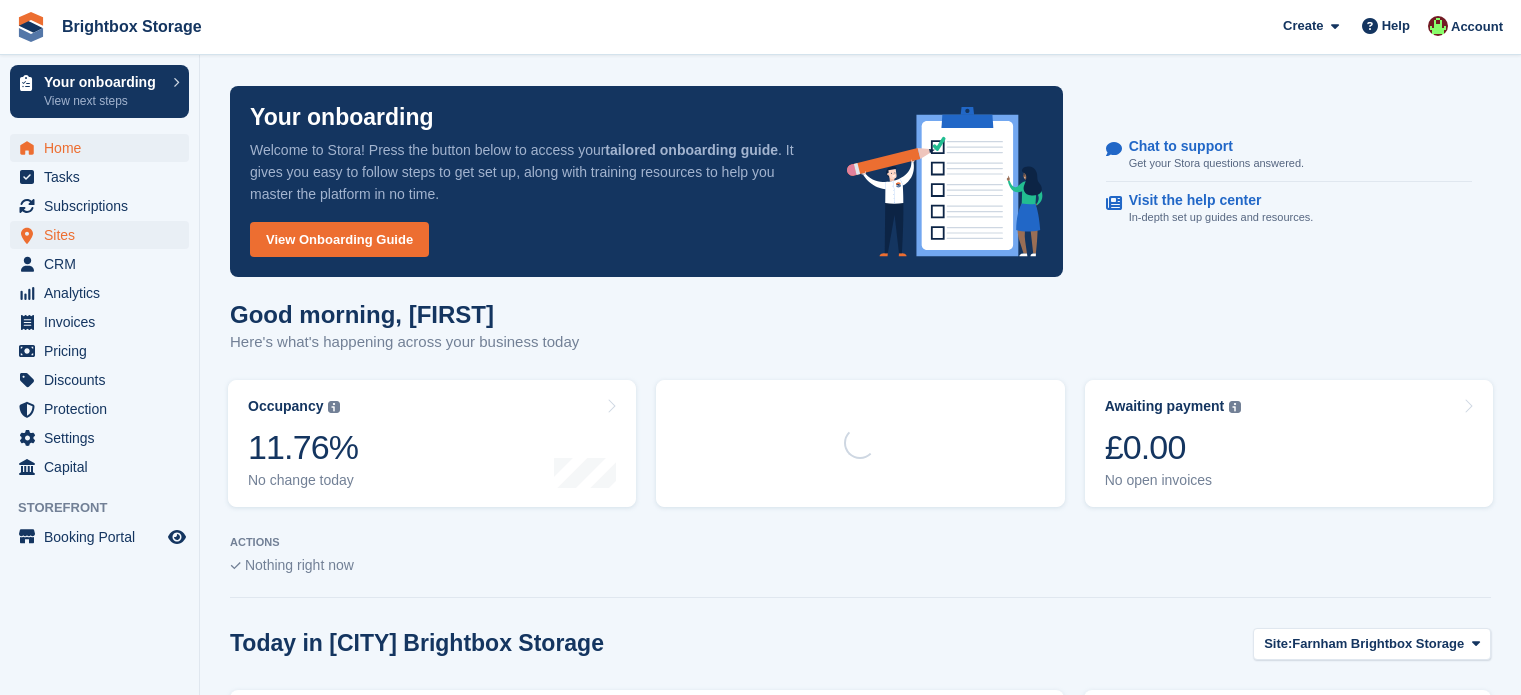 scroll, scrollTop: 0, scrollLeft: 0, axis: both 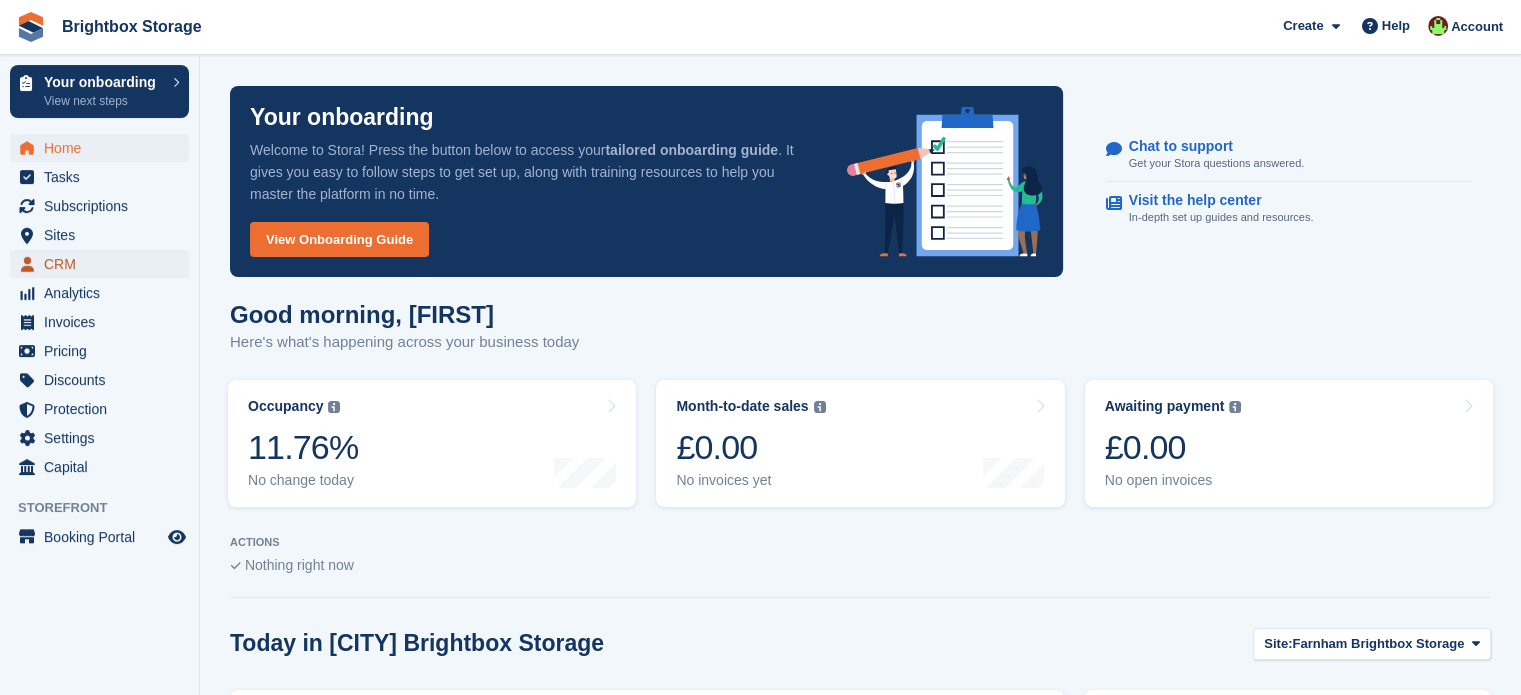 click on "CRM" at bounding box center [104, 264] 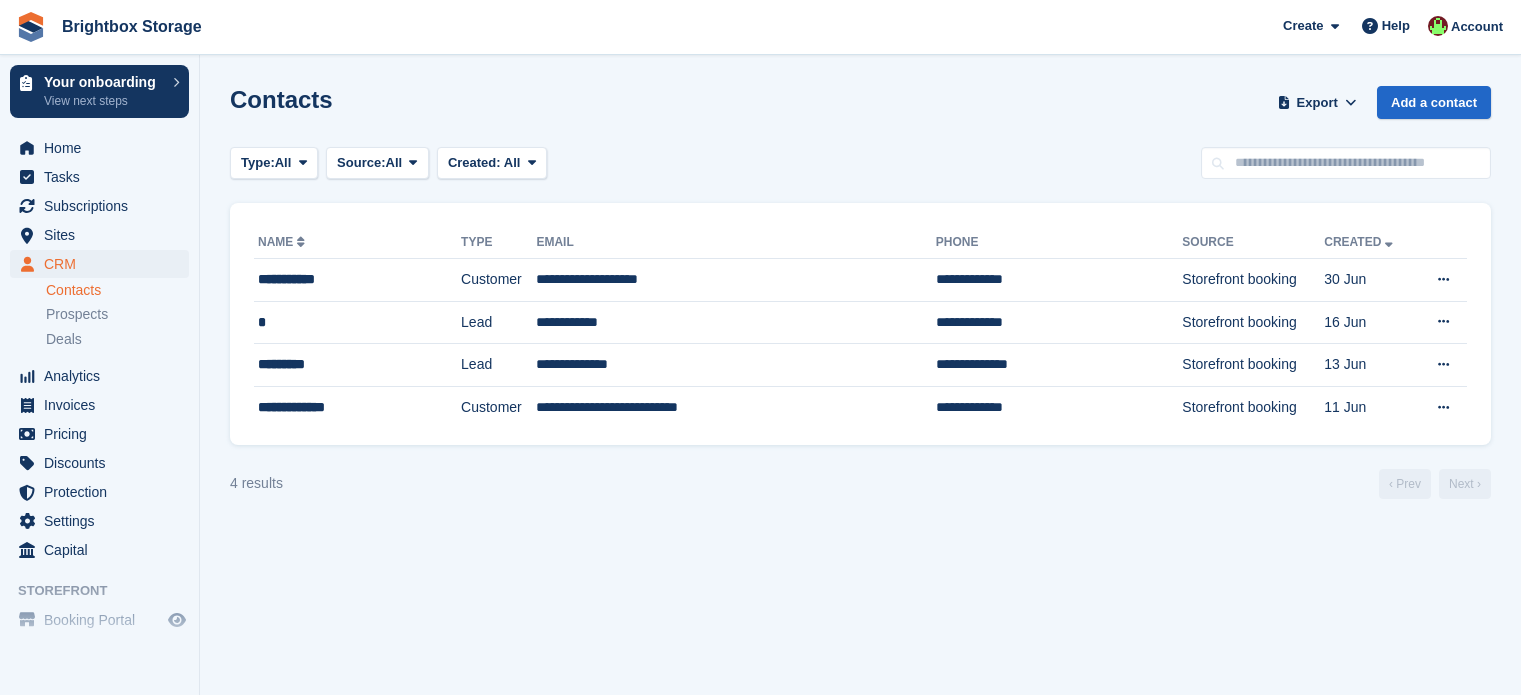 scroll, scrollTop: 0, scrollLeft: 0, axis: both 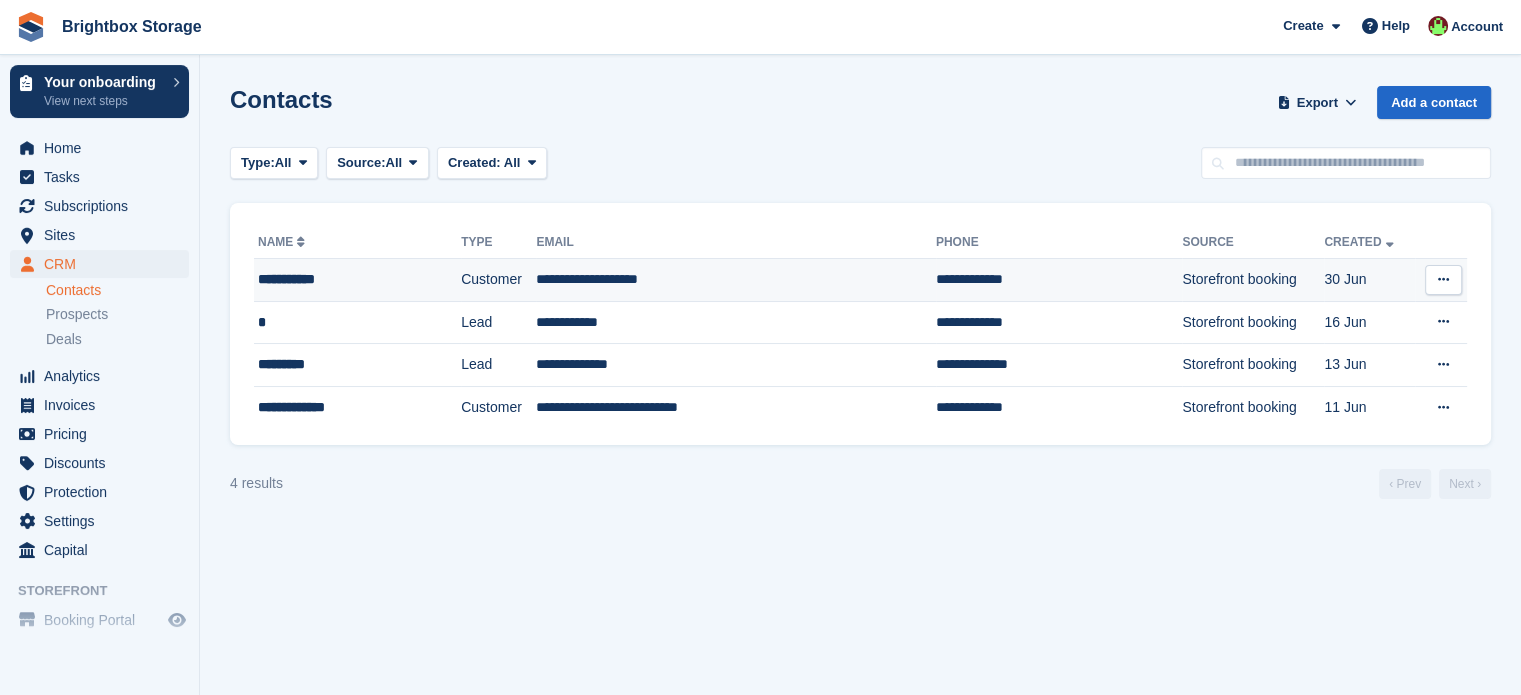 drag, startPoint x: 722, startPoint y: 277, endPoint x: 736, endPoint y: 284, distance: 15.652476 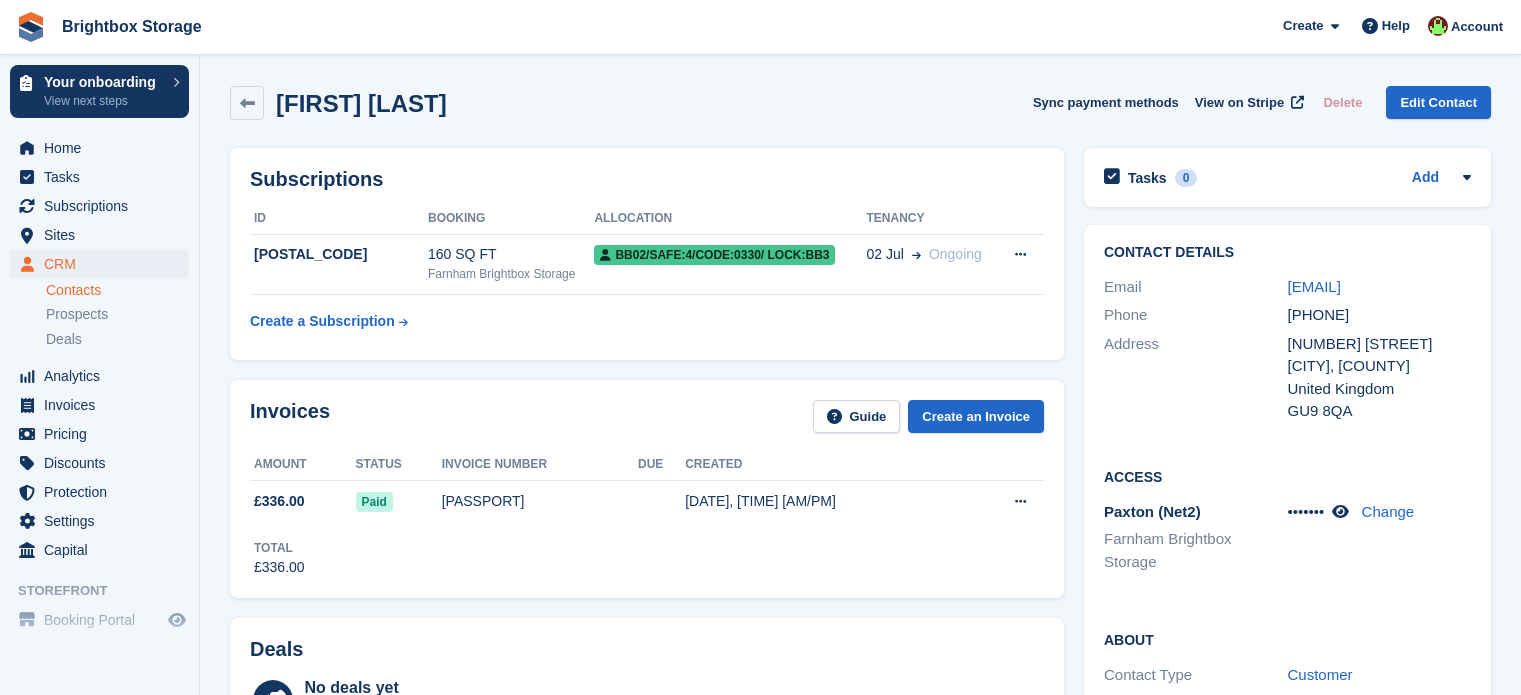 scroll, scrollTop: 0, scrollLeft: 0, axis: both 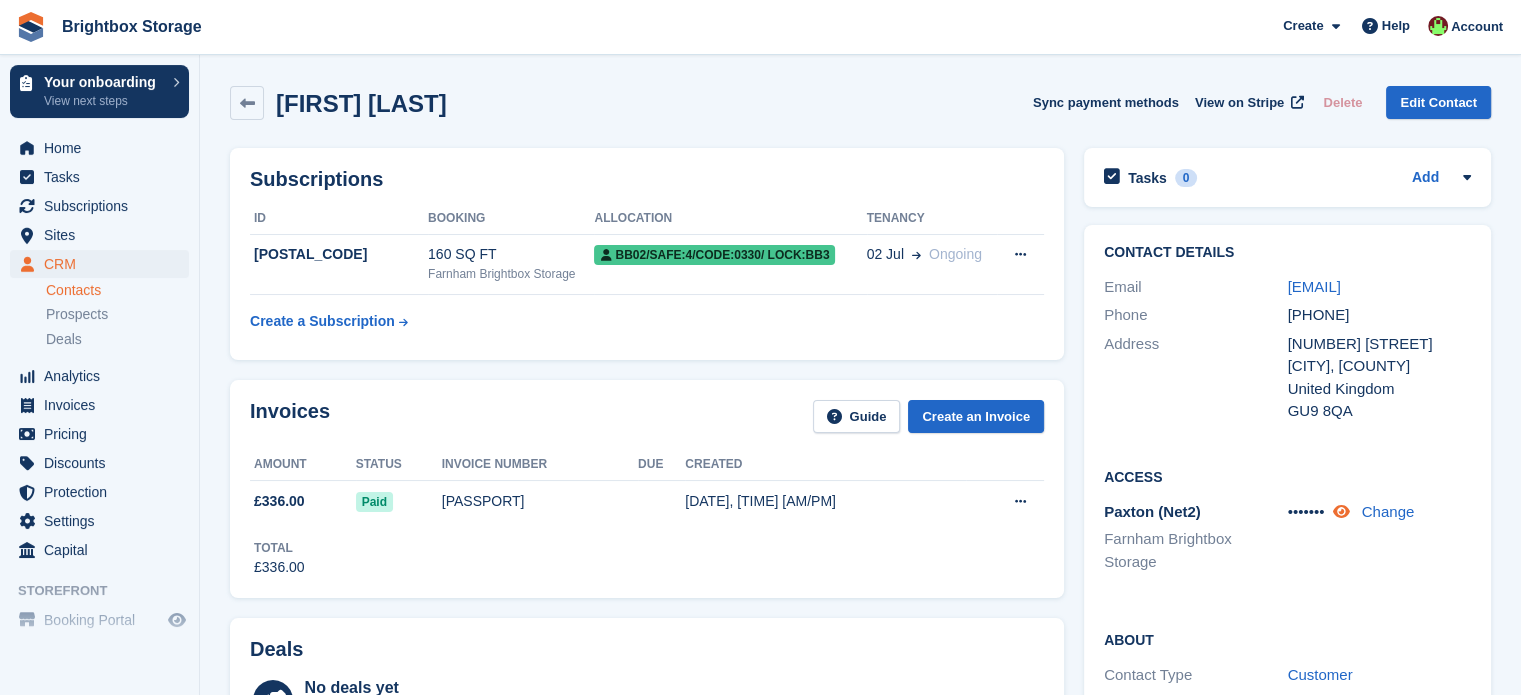 click at bounding box center [1340, 511] 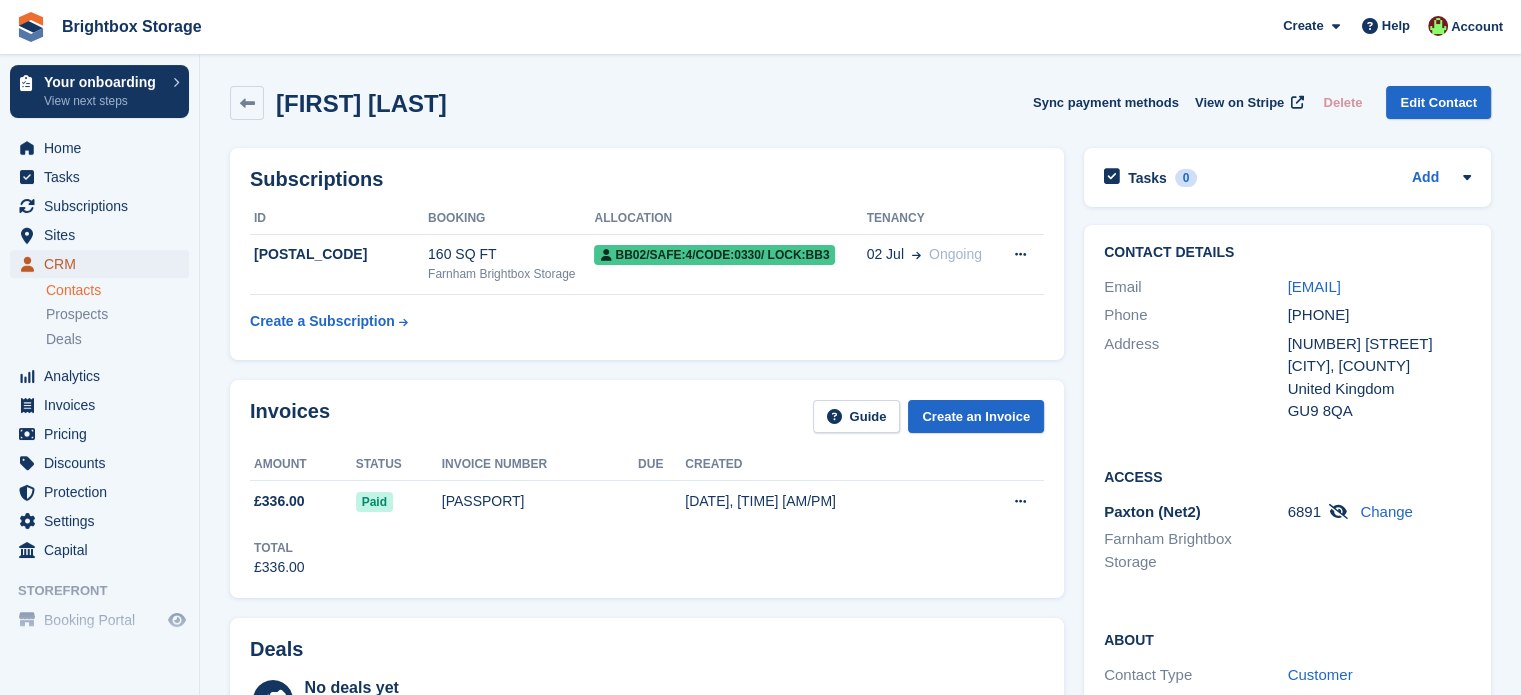 click on "CRM" at bounding box center (104, 264) 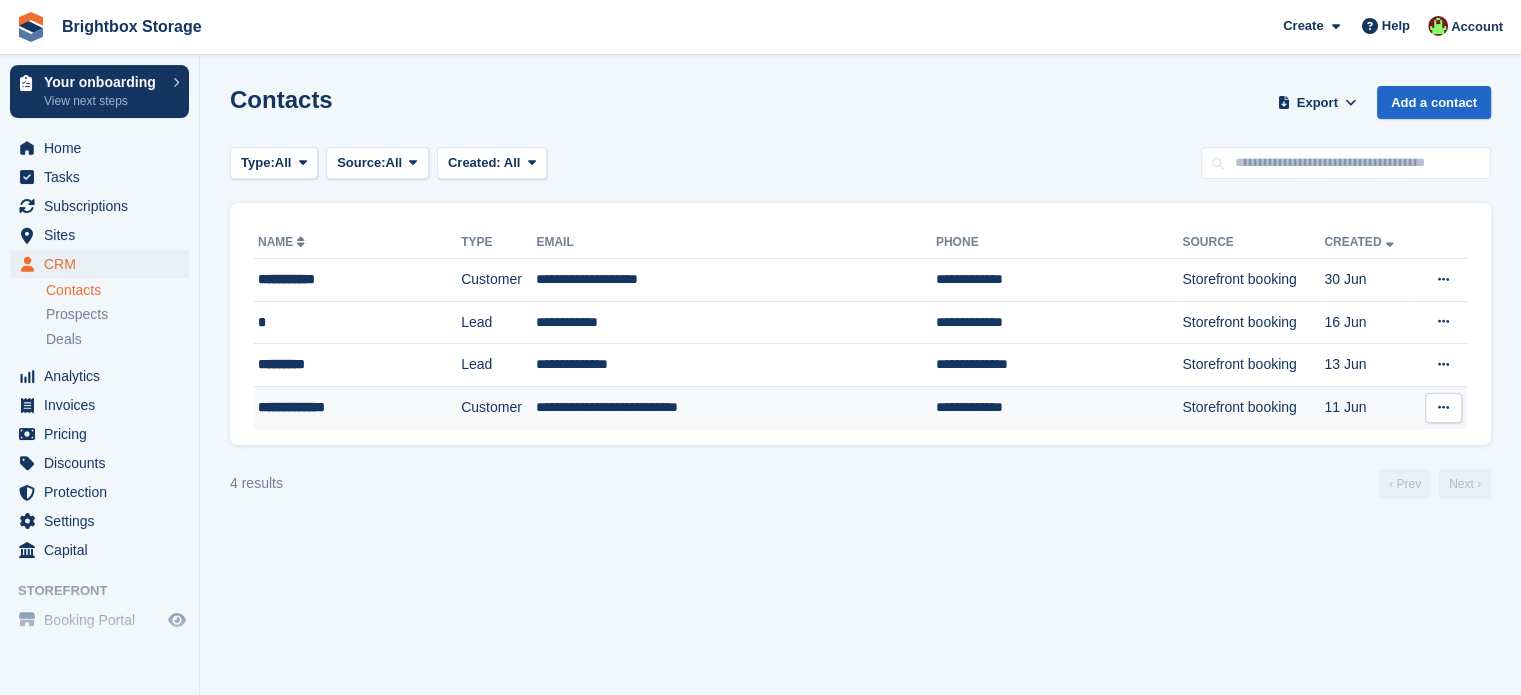 click on "**********" at bounding box center [735, 407] 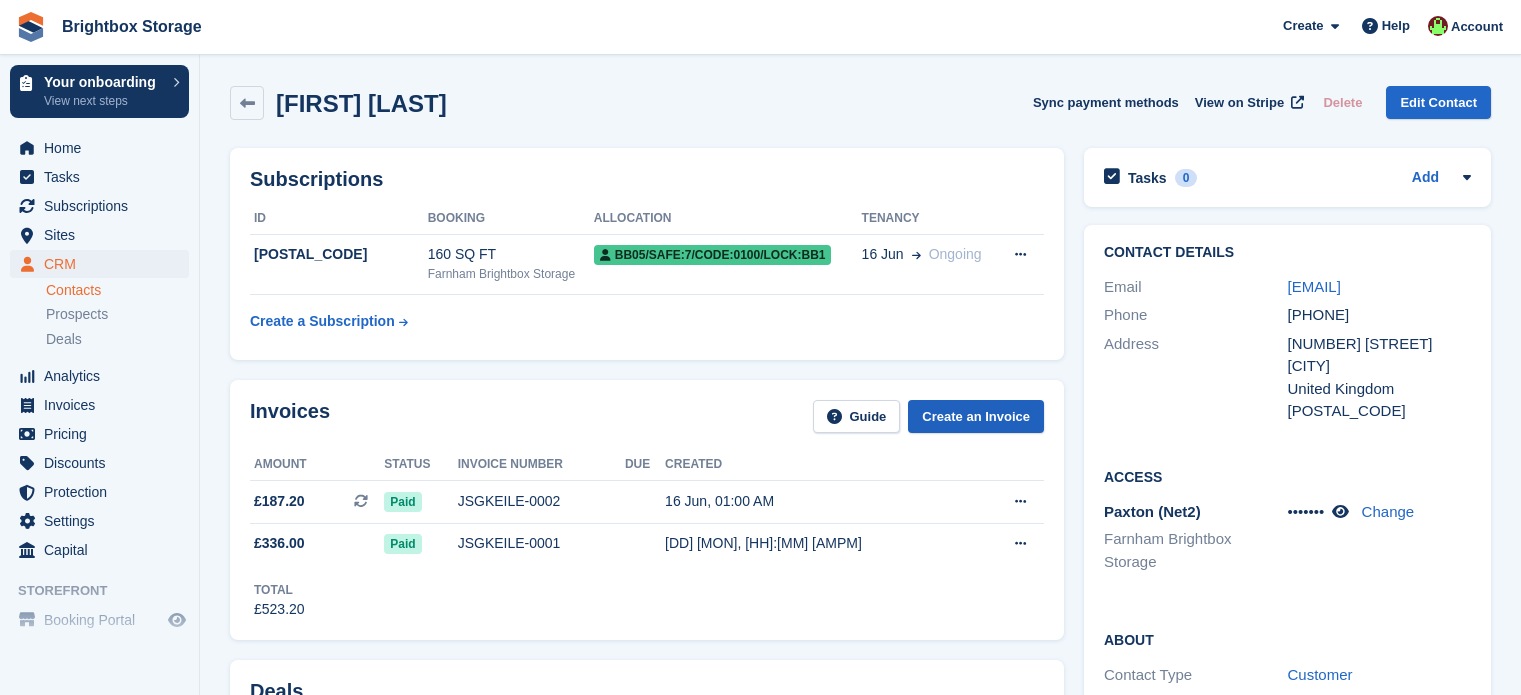 scroll, scrollTop: 0, scrollLeft: 0, axis: both 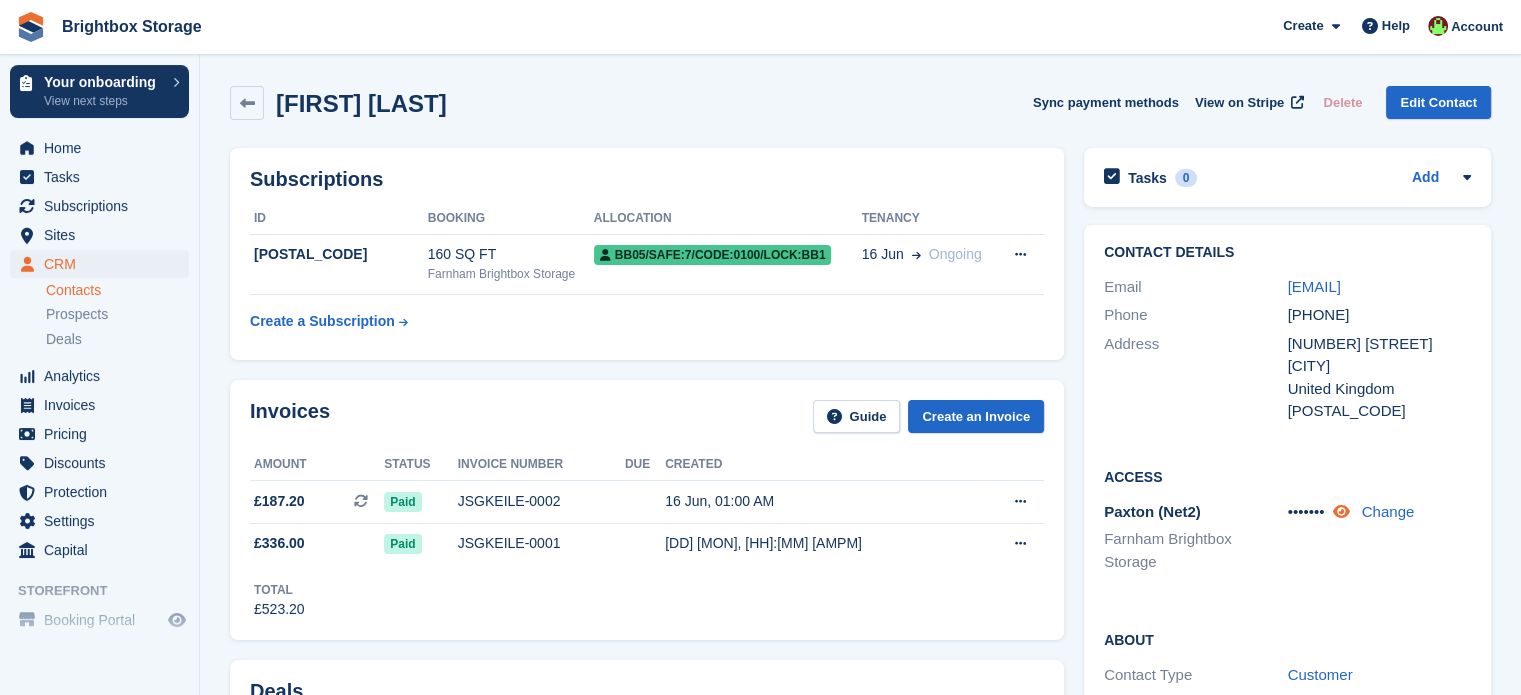 click at bounding box center [1340, 511] 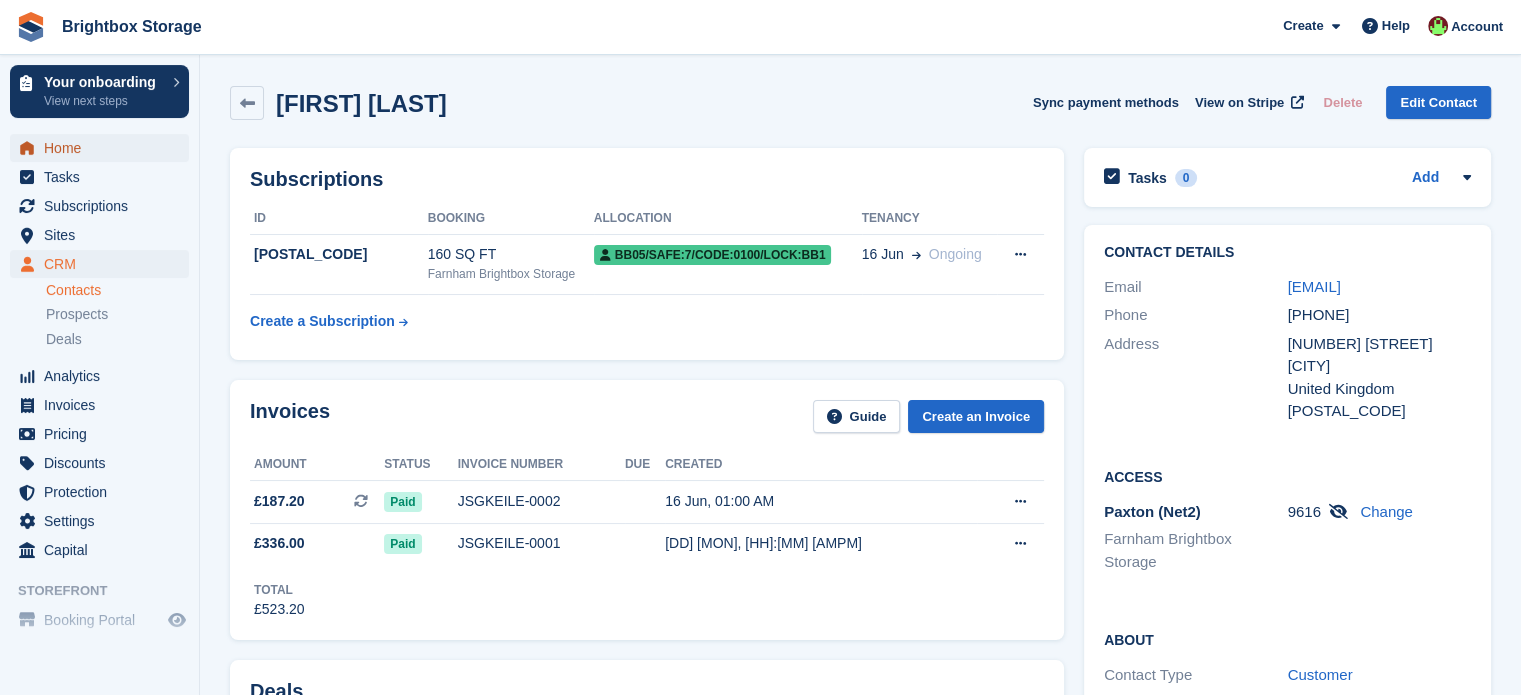 click on "Home" at bounding box center (104, 148) 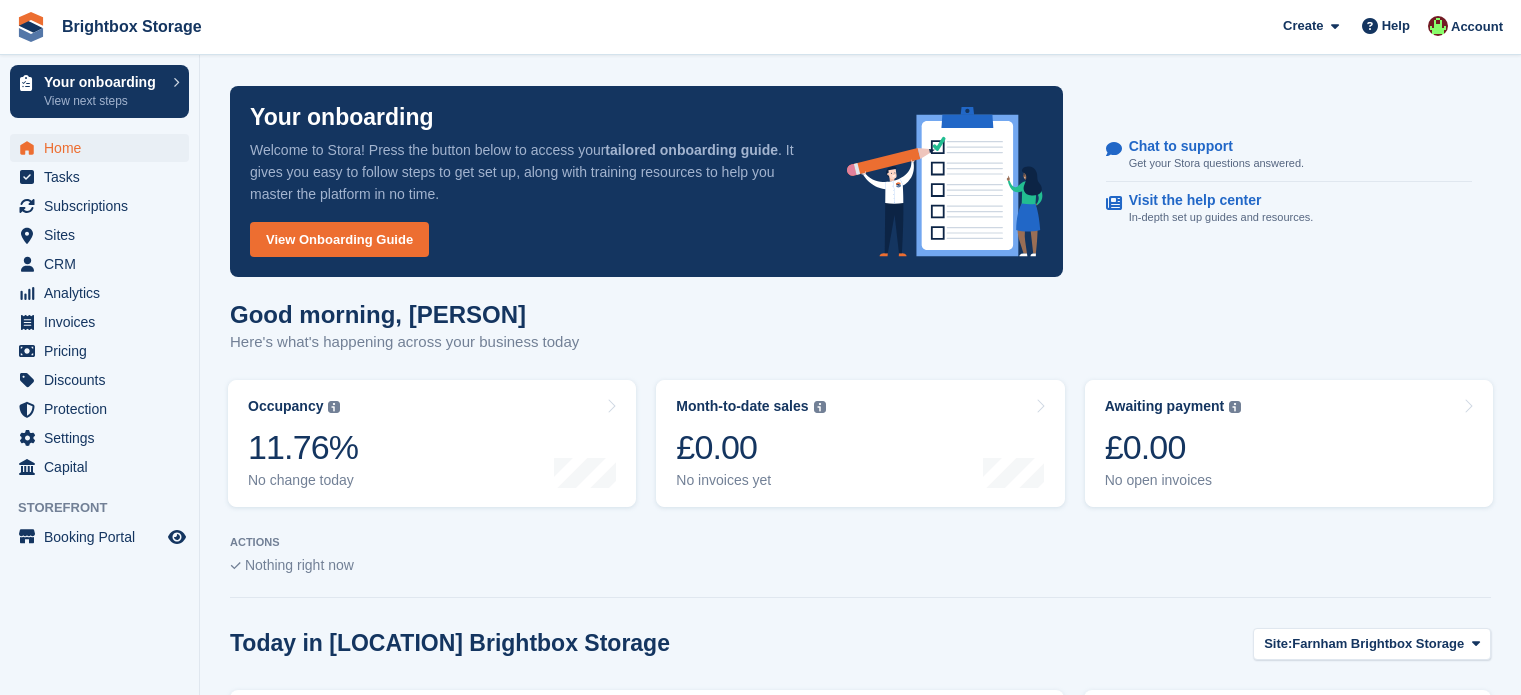 scroll, scrollTop: 0, scrollLeft: 0, axis: both 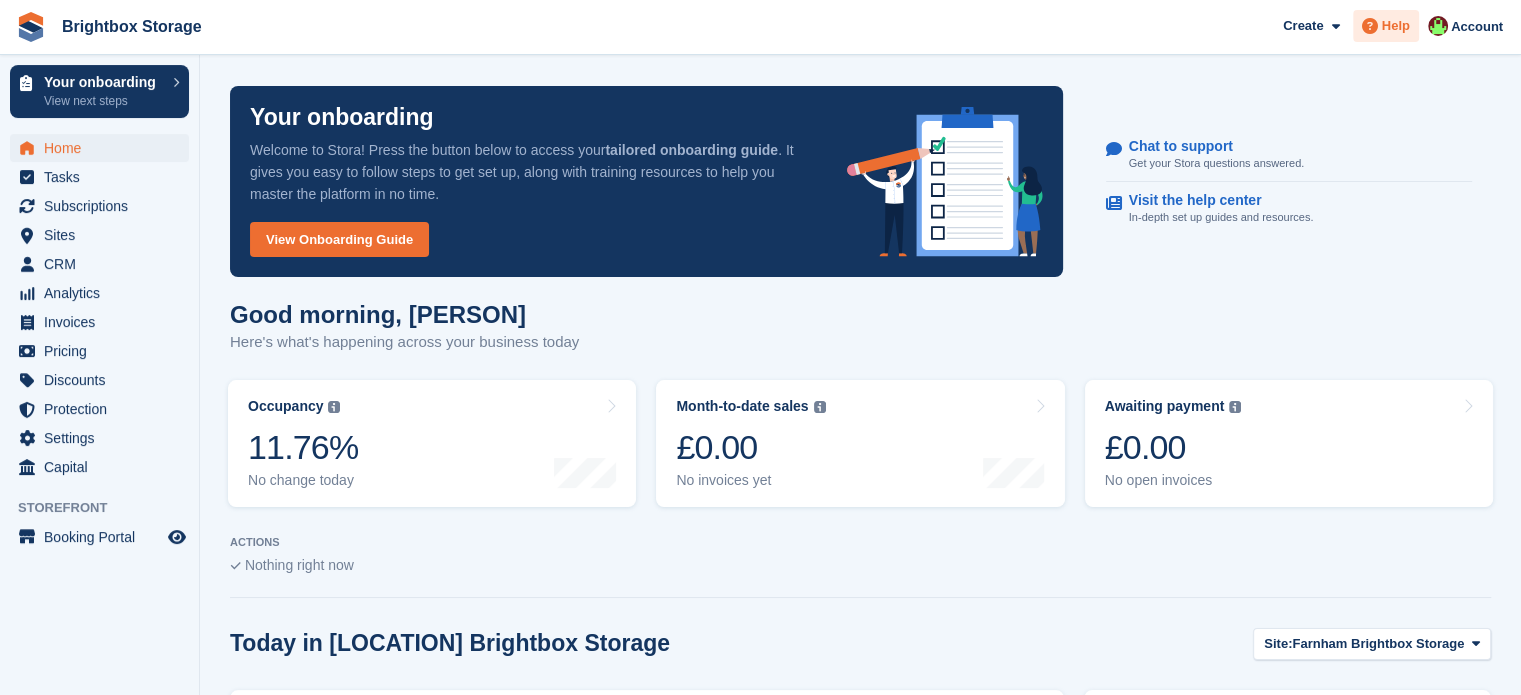 click on "Help" at bounding box center [1396, 26] 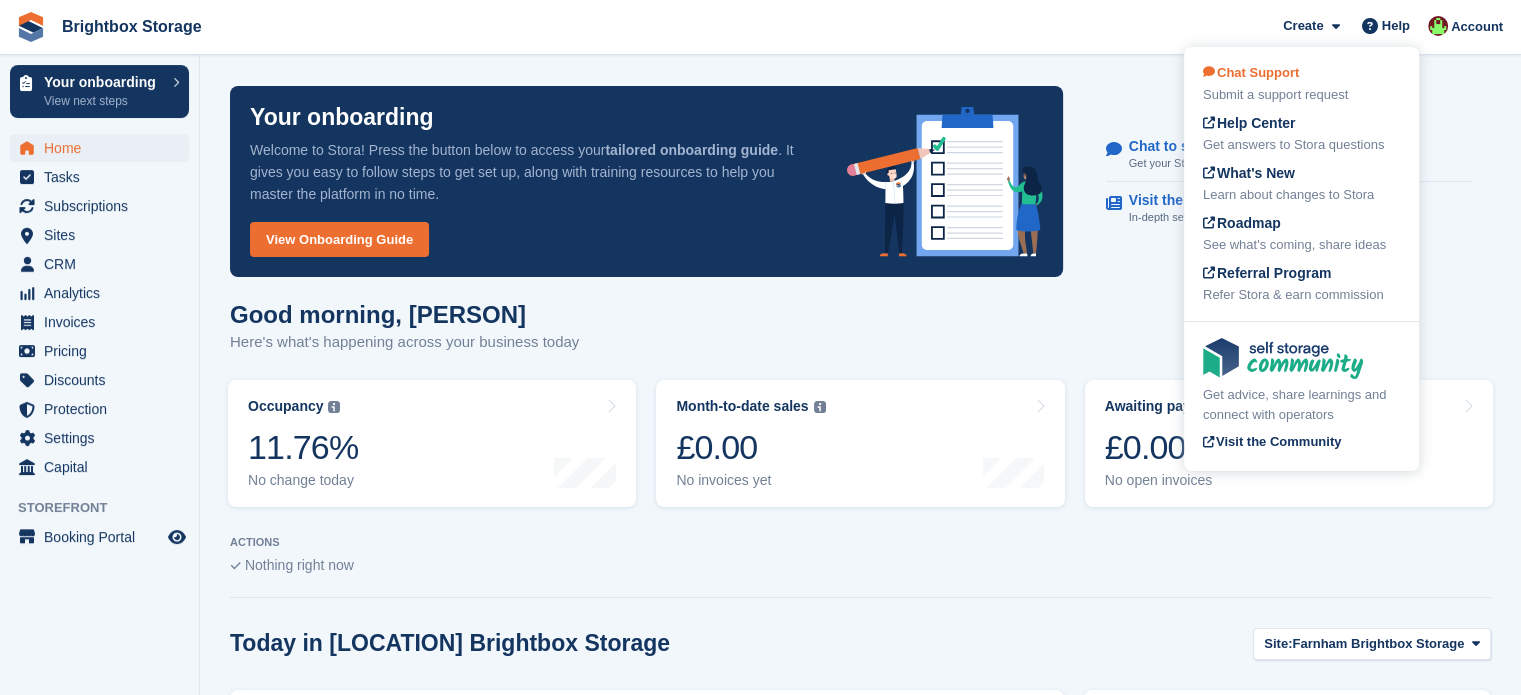 click on "Chat Support
Submit a support request" at bounding box center [1301, 84] 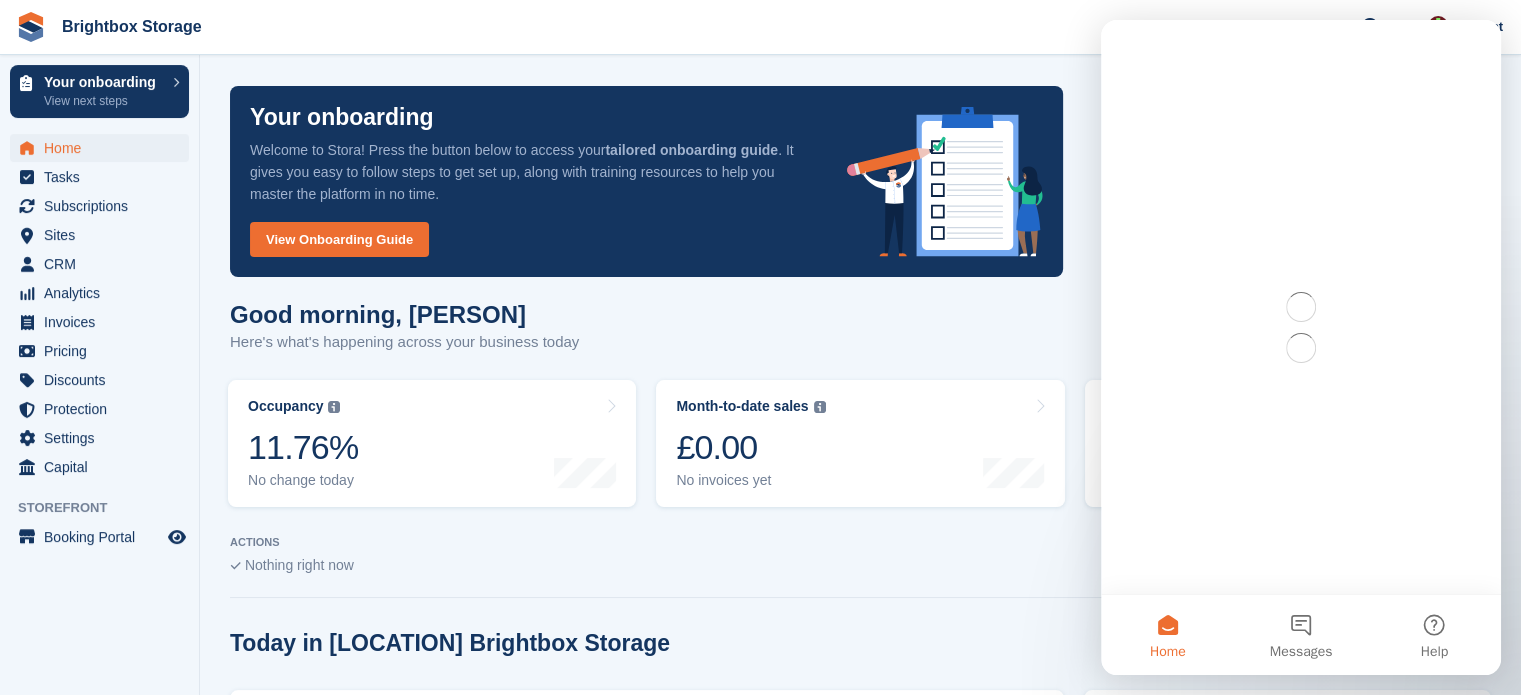scroll, scrollTop: 0, scrollLeft: 0, axis: both 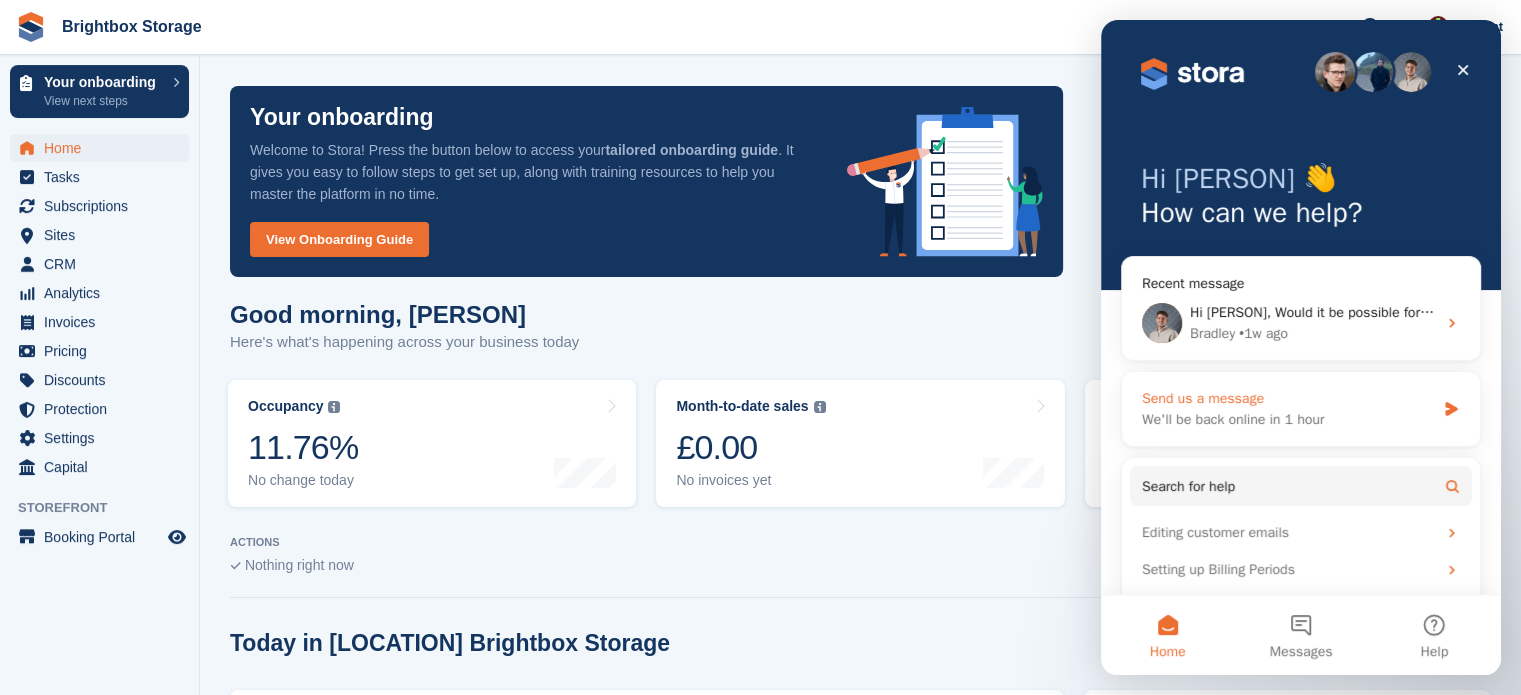 click on "We'll be back online in 1 hour" at bounding box center (1288, 419) 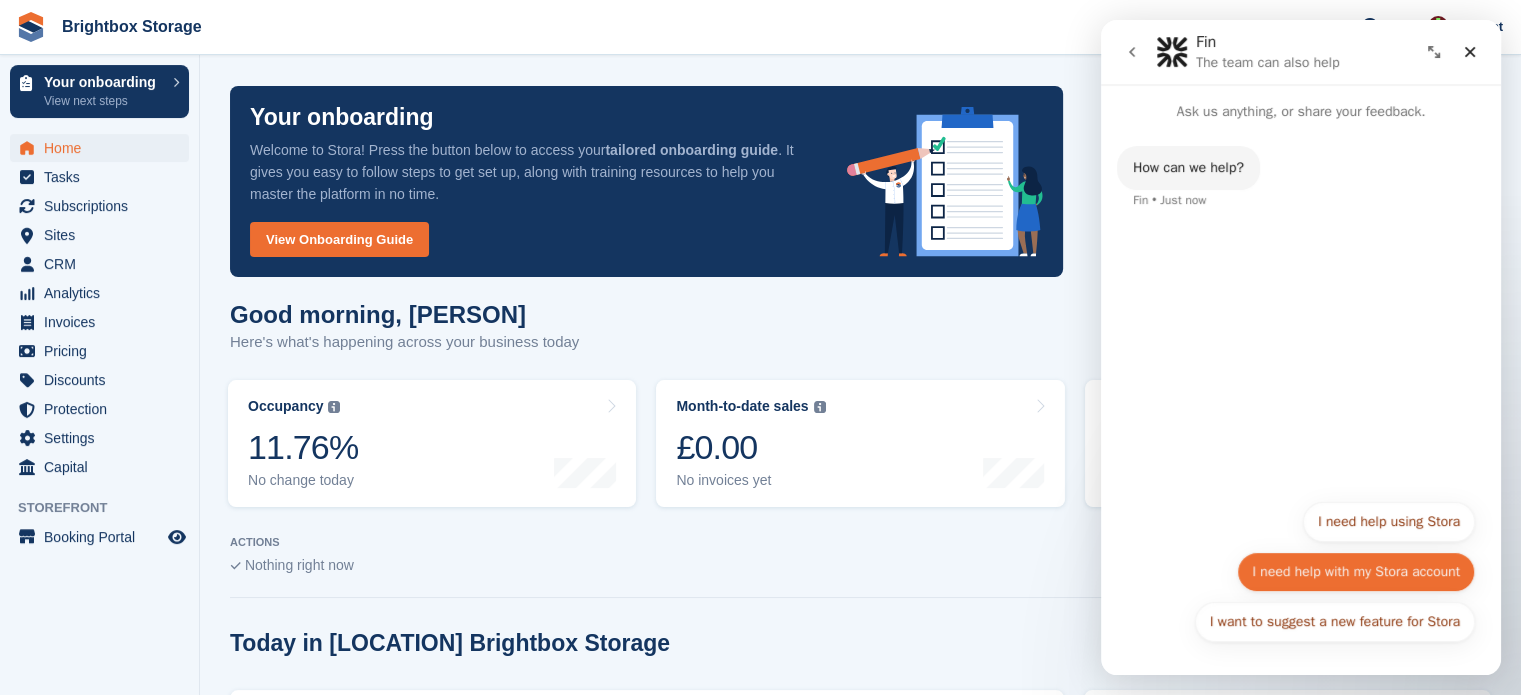 click on "I need help with my Stora account" at bounding box center (1356, 572) 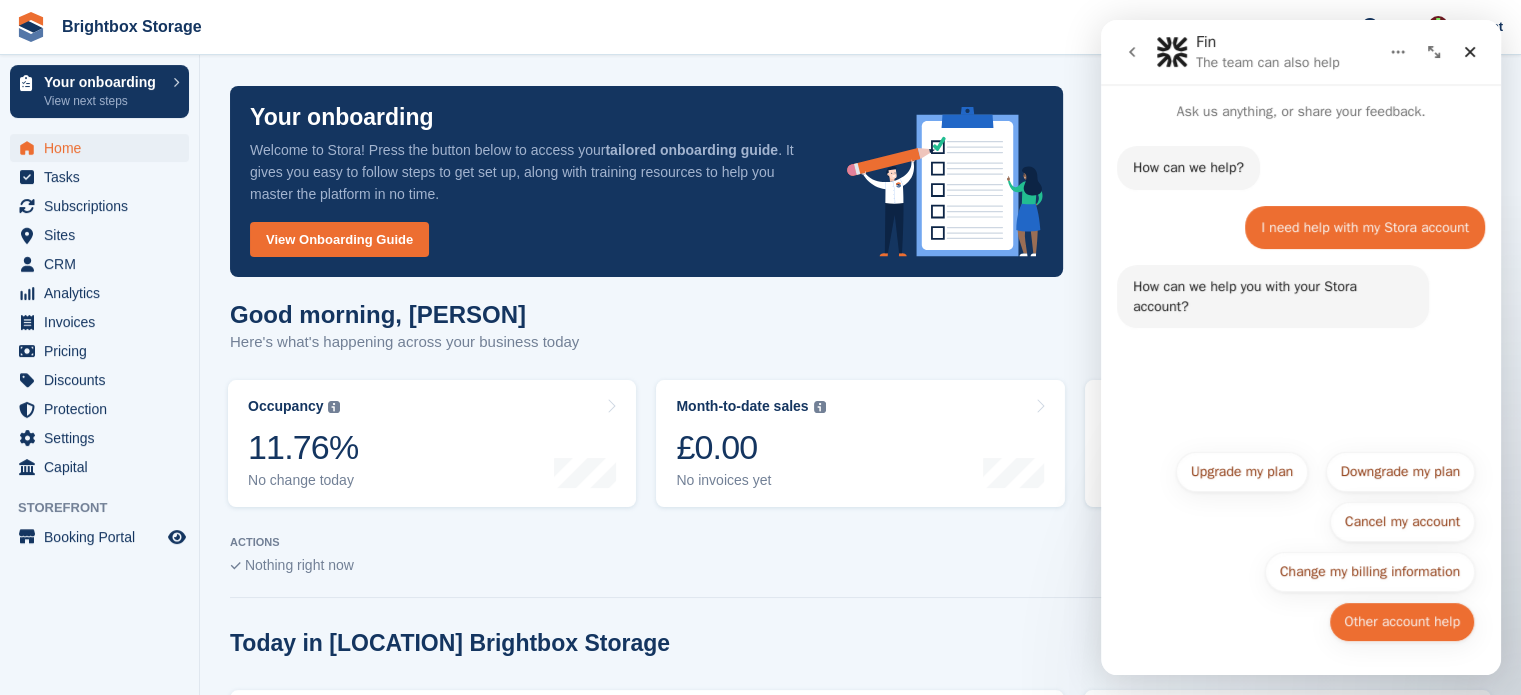 click on "Other account help" at bounding box center (1402, 622) 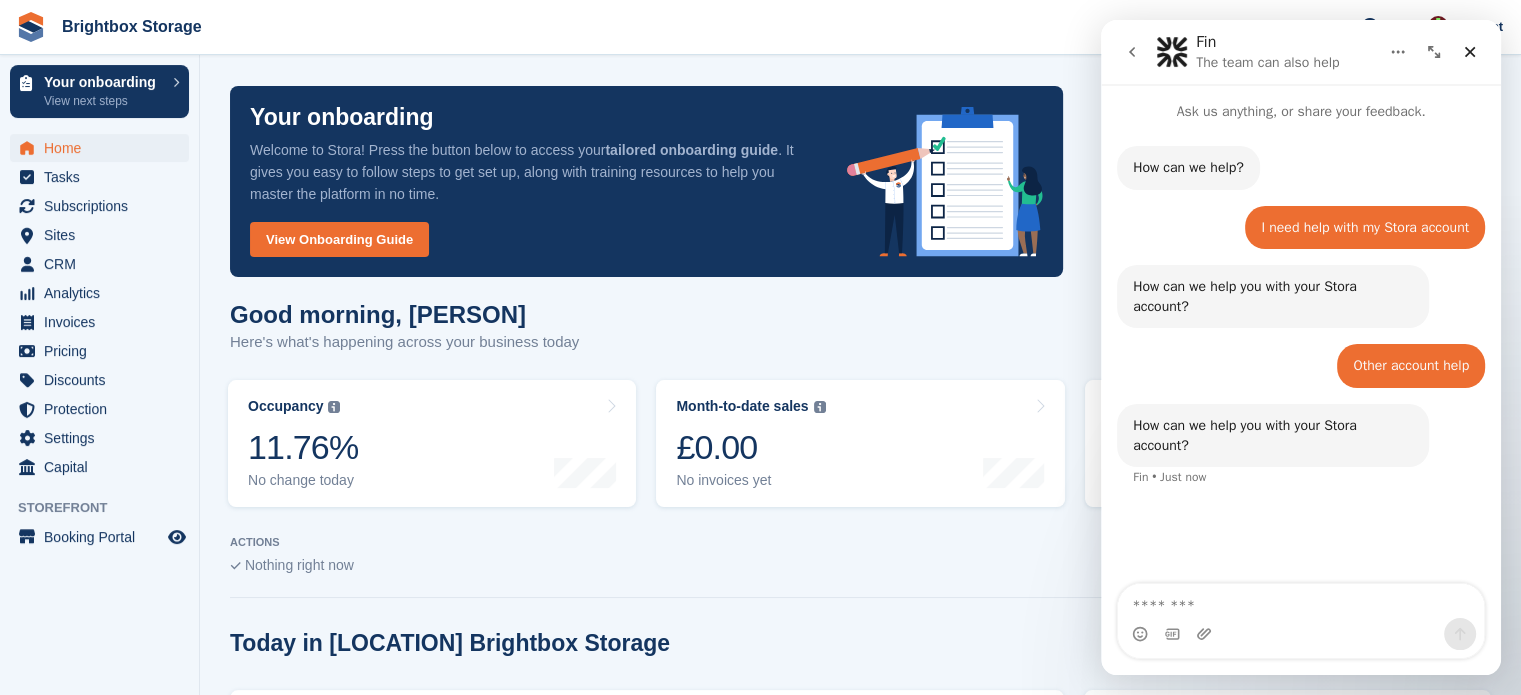 click at bounding box center (1301, 601) 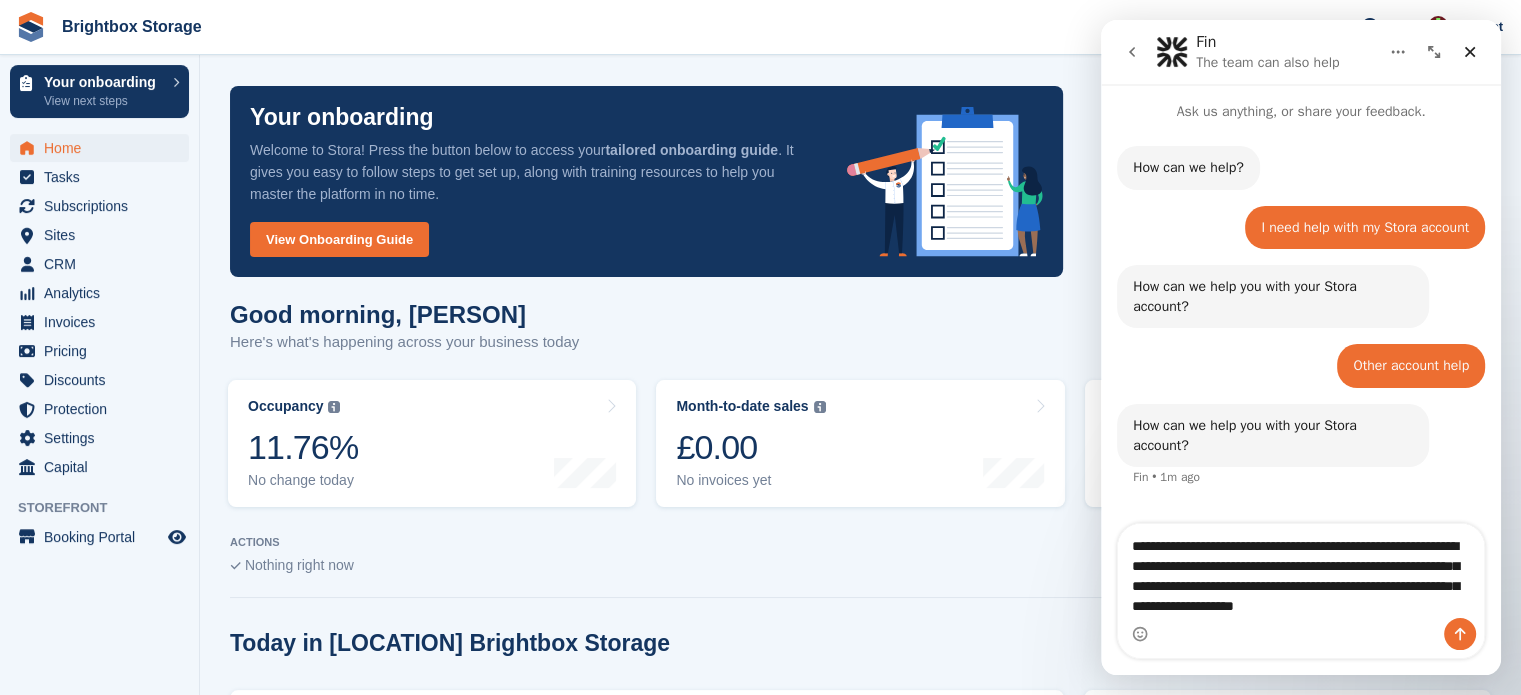 type on "**********" 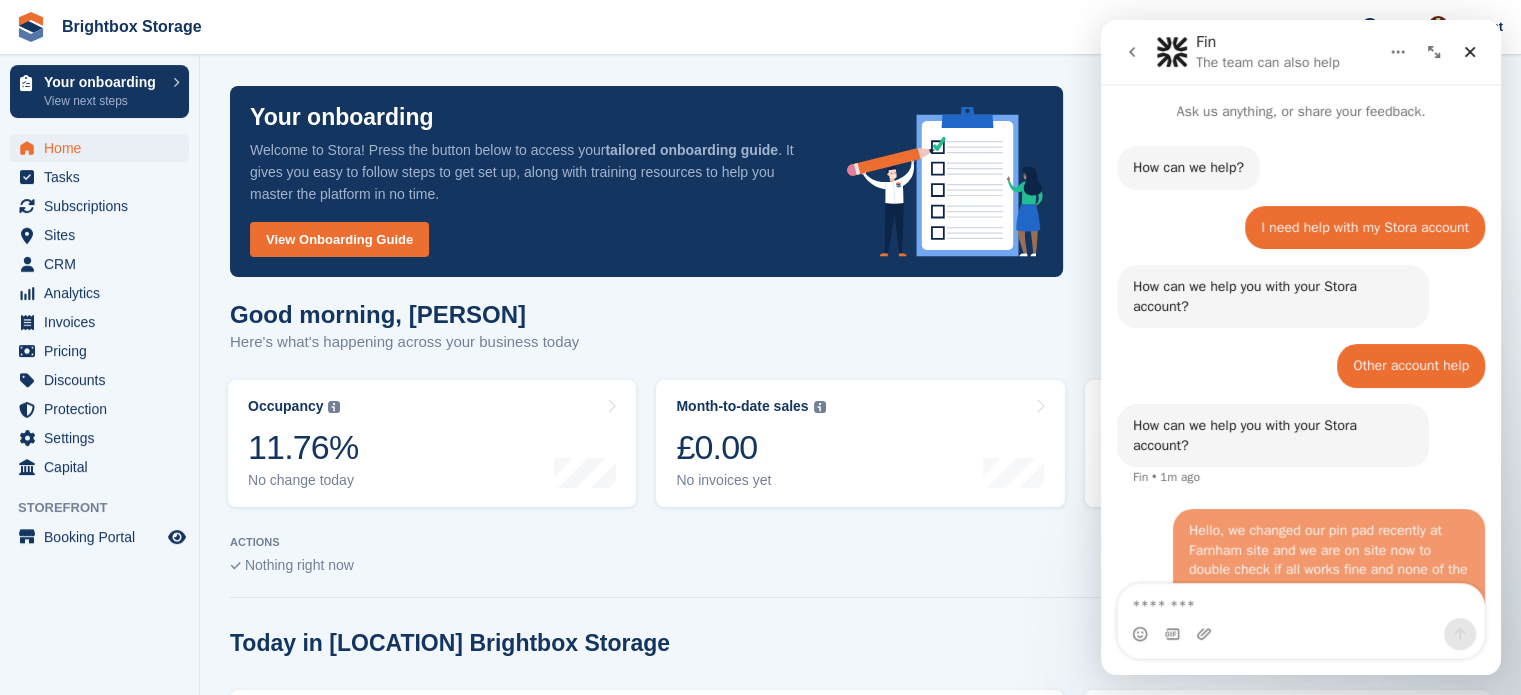 scroll, scrollTop: 81, scrollLeft: 0, axis: vertical 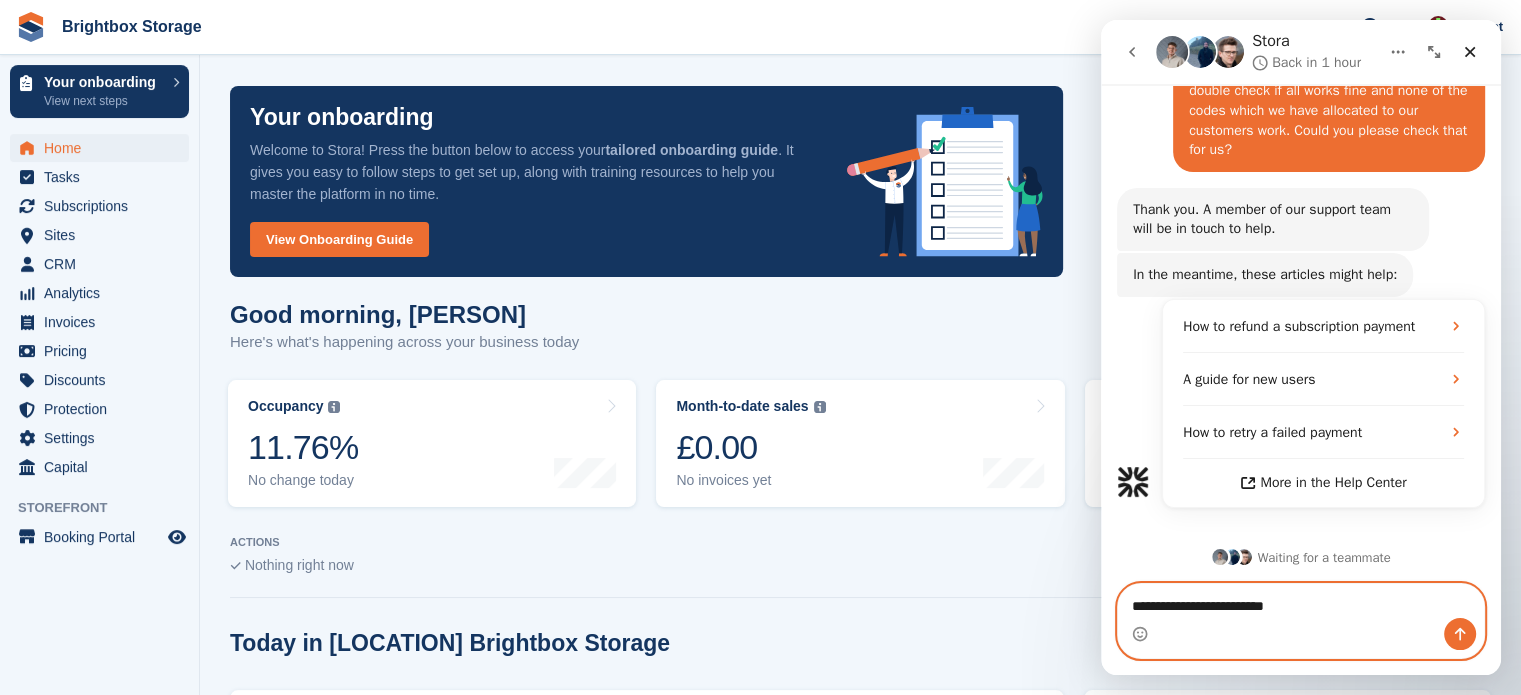 paste on "**********" 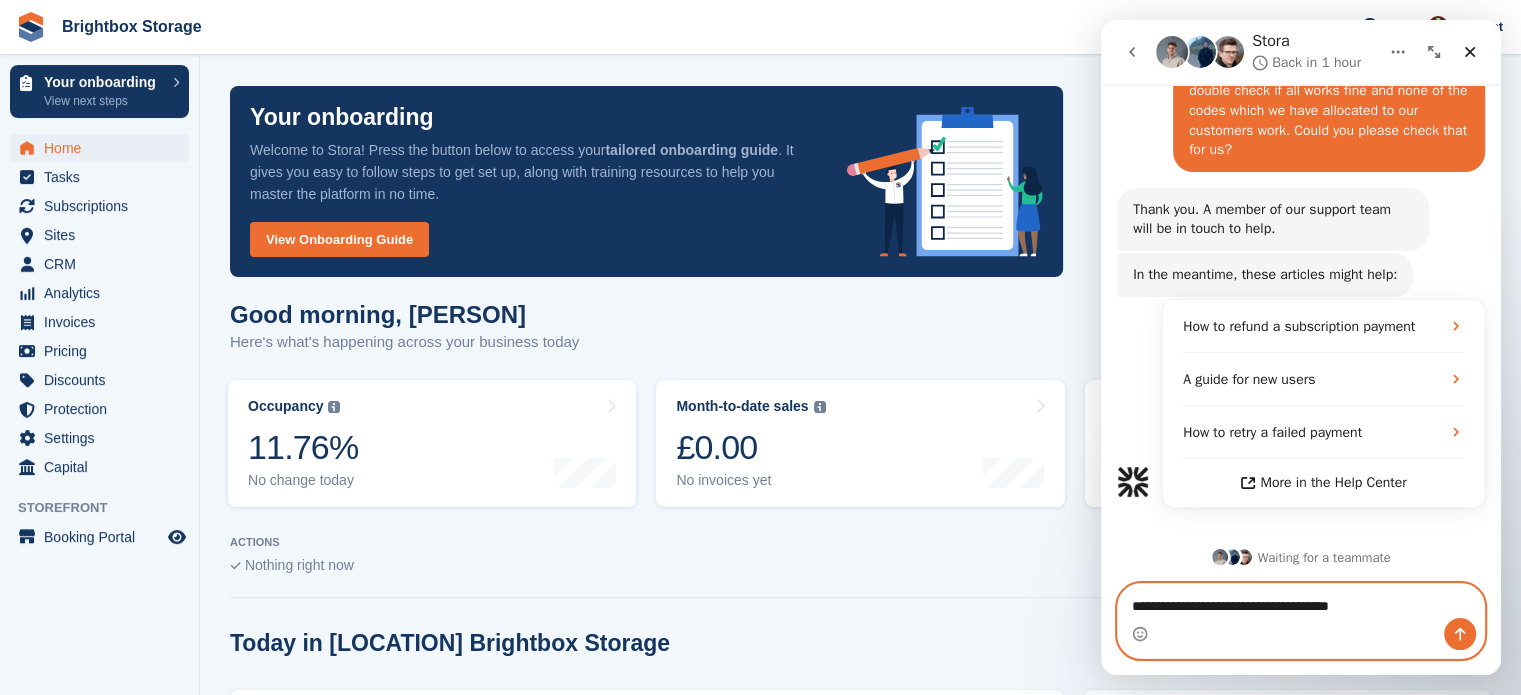 type on "**********" 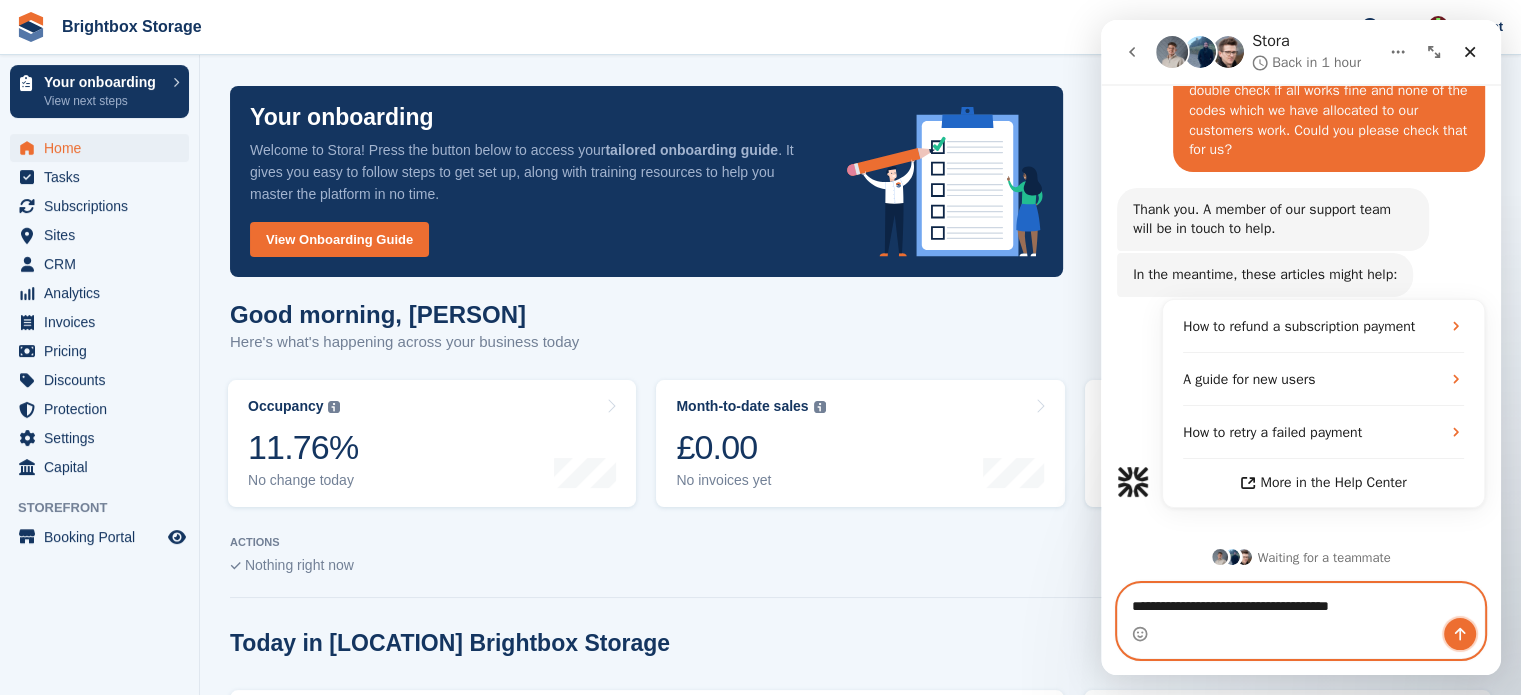 click 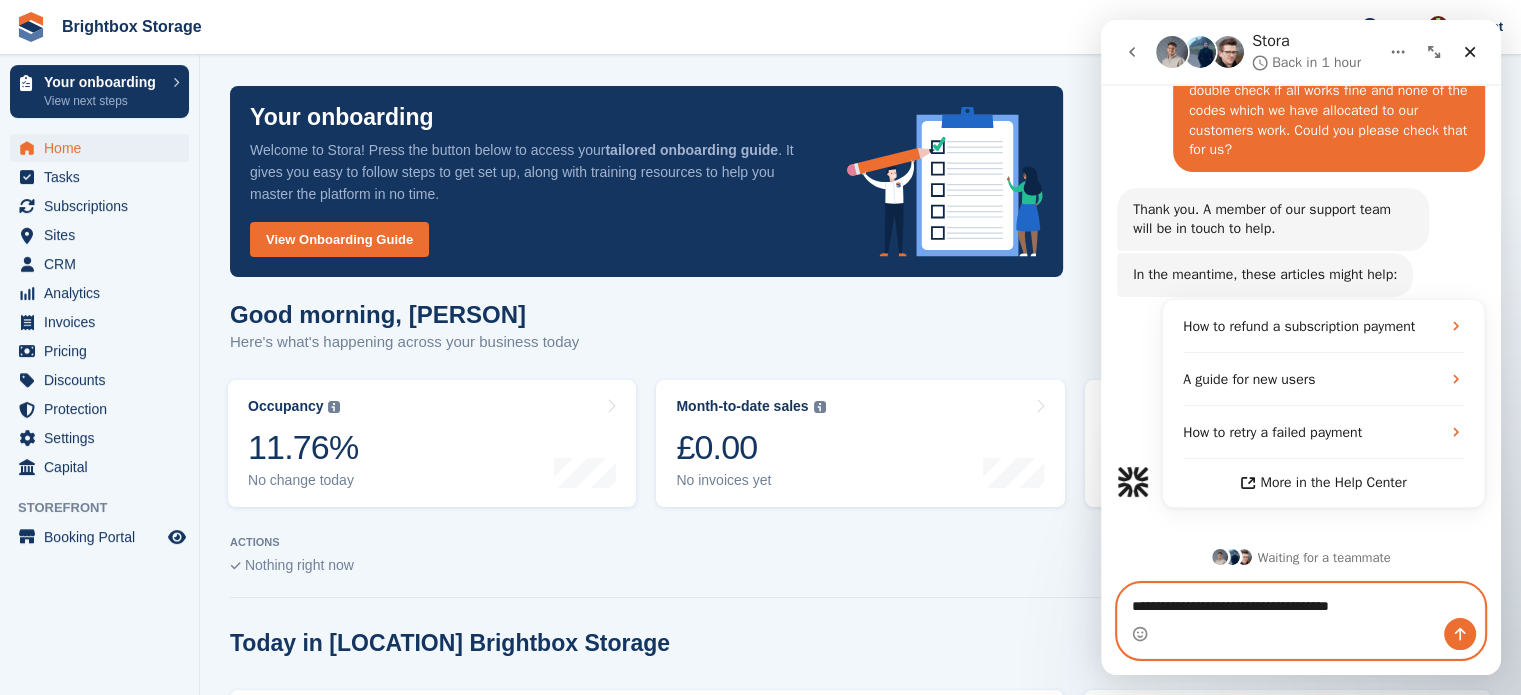 type 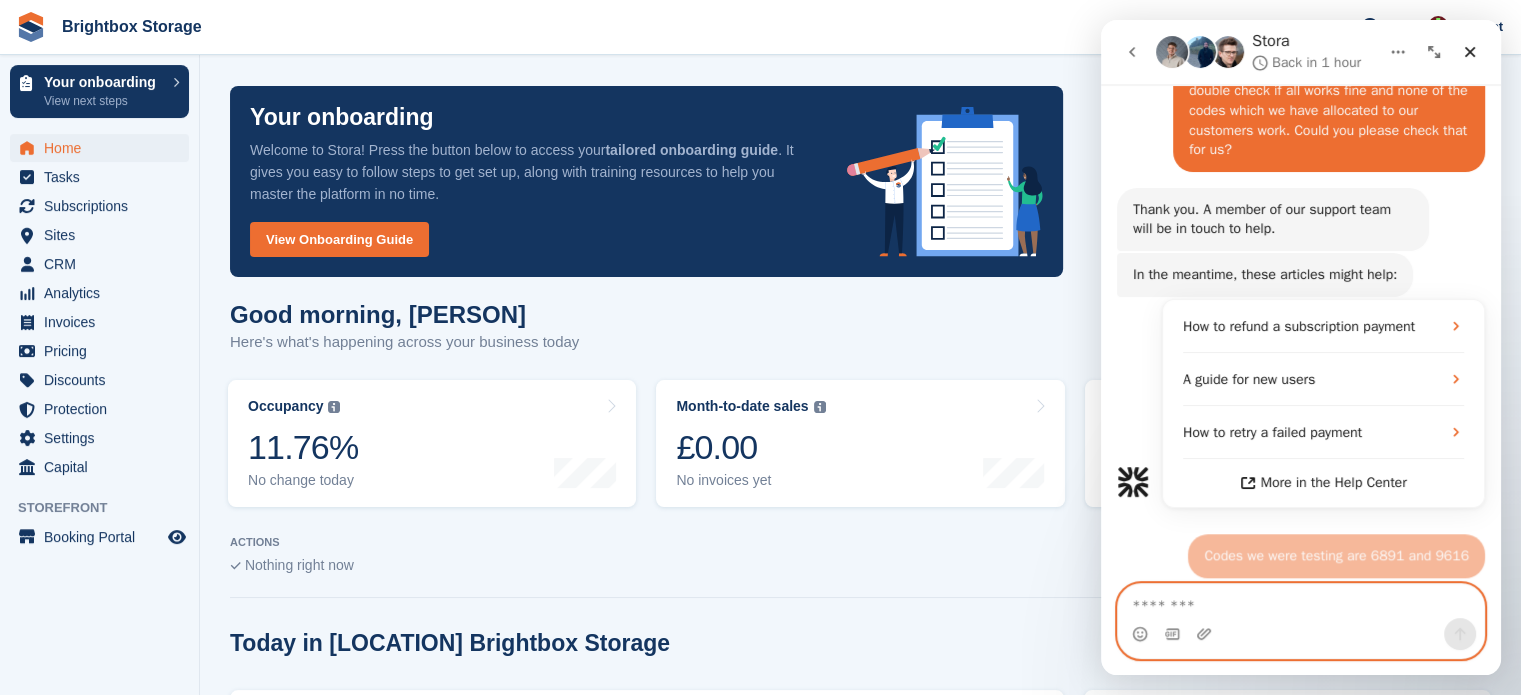 scroll, scrollTop: 513, scrollLeft: 0, axis: vertical 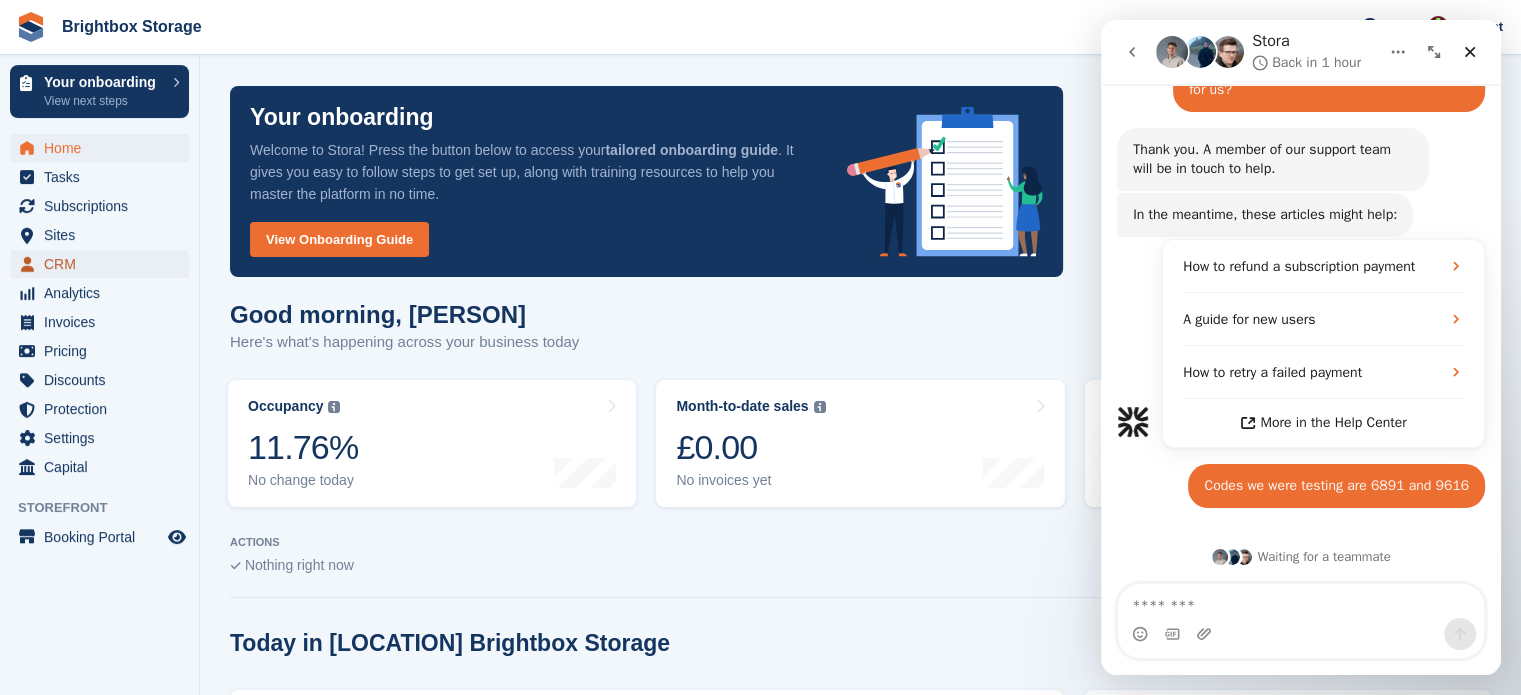 click on "CRM" at bounding box center [104, 264] 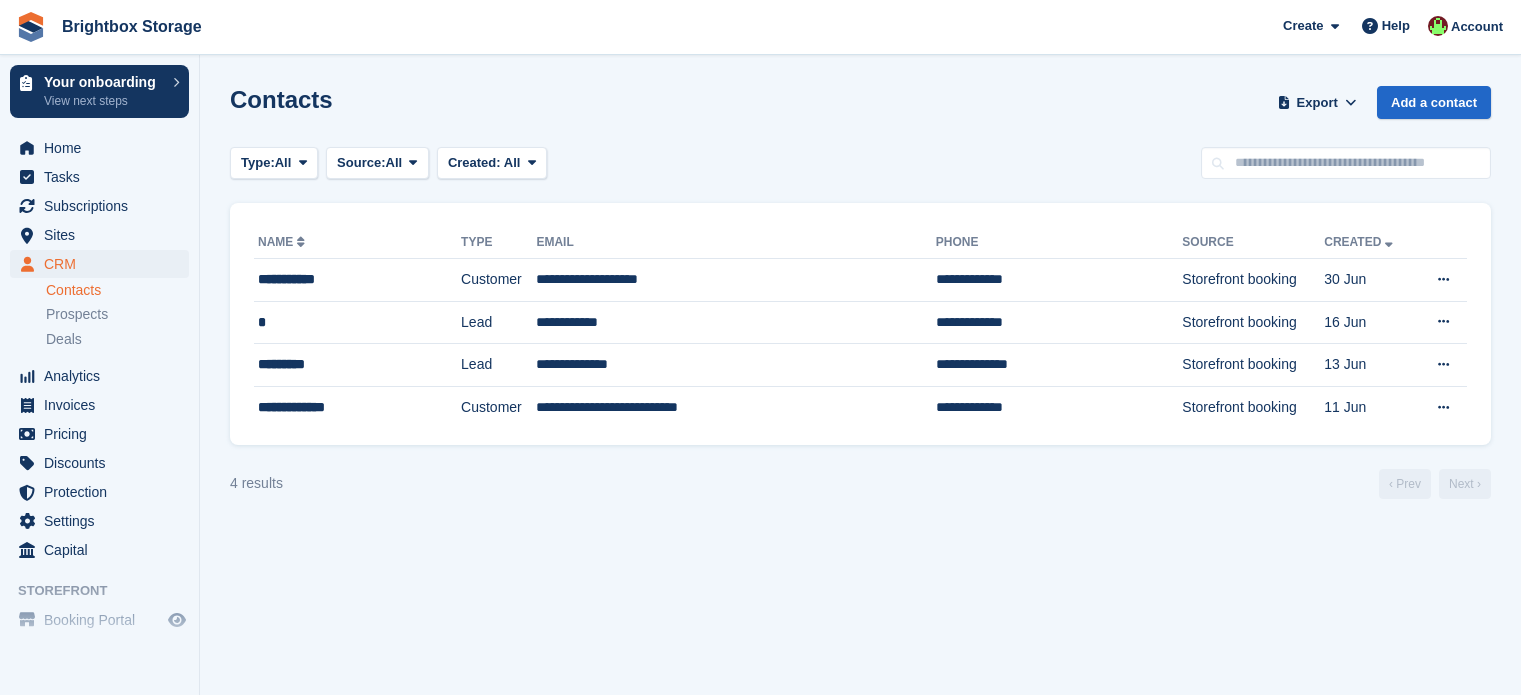 scroll, scrollTop: 0, scrollLeft: 0, axis: both 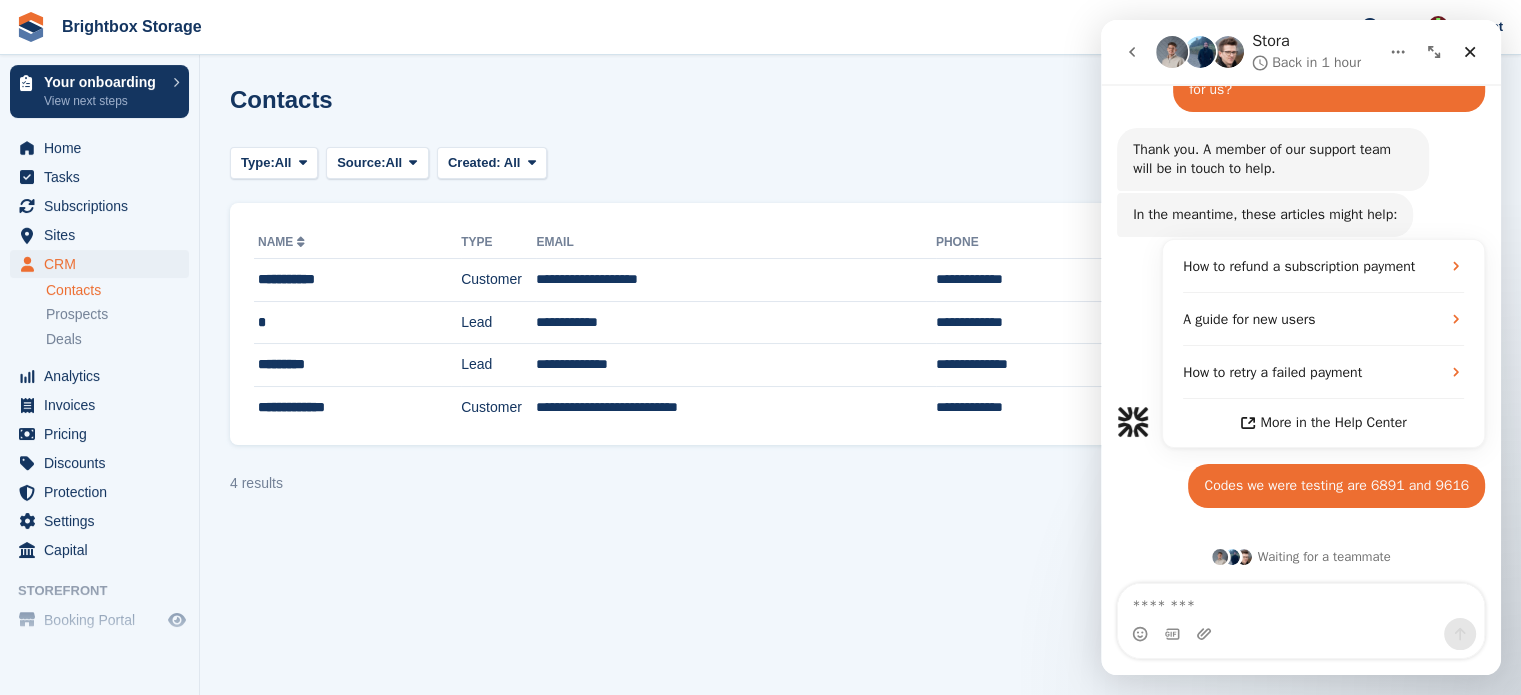 click on "Stora Back in 1 hour" at bounding box center (1308, 52) 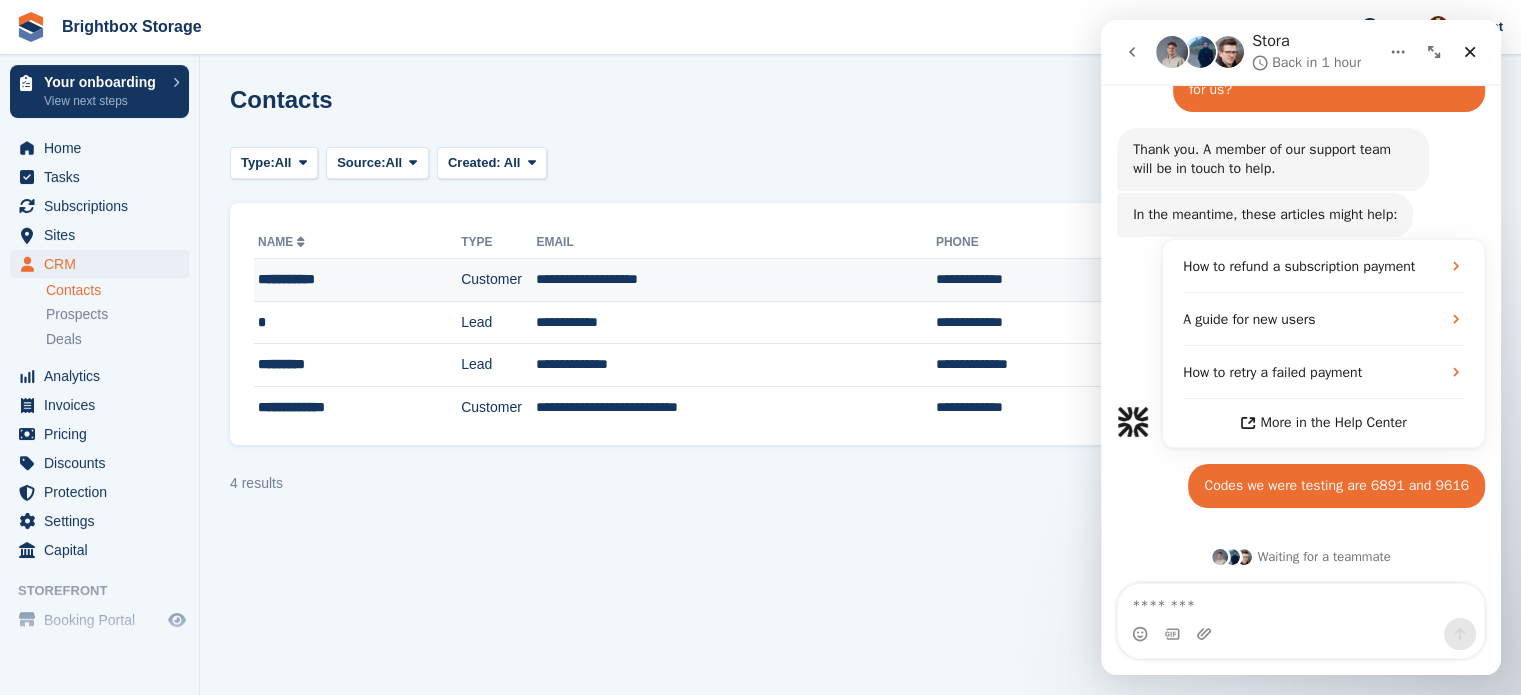 click on "**********" at bounding box center [735, 280] 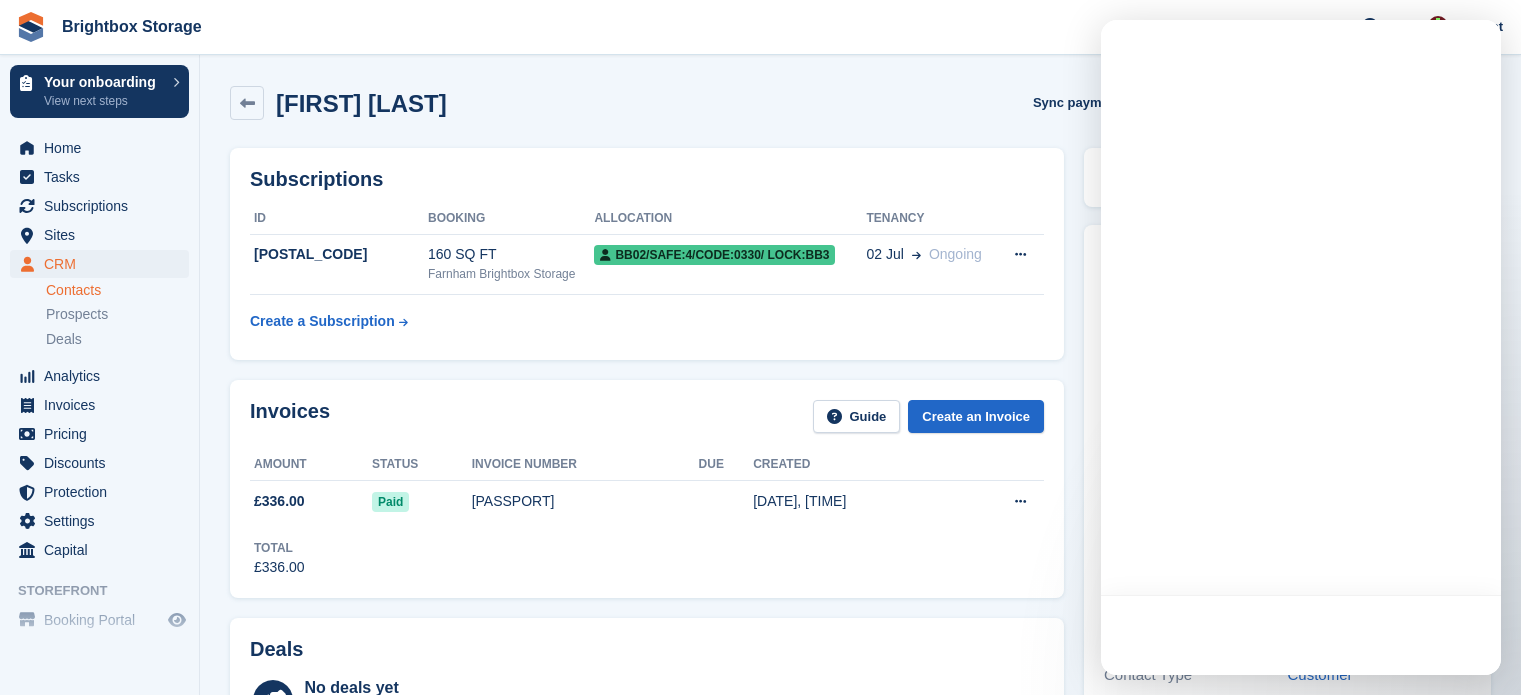 scroll, scrollTop: 0, scrollLeft: 0, axis: both 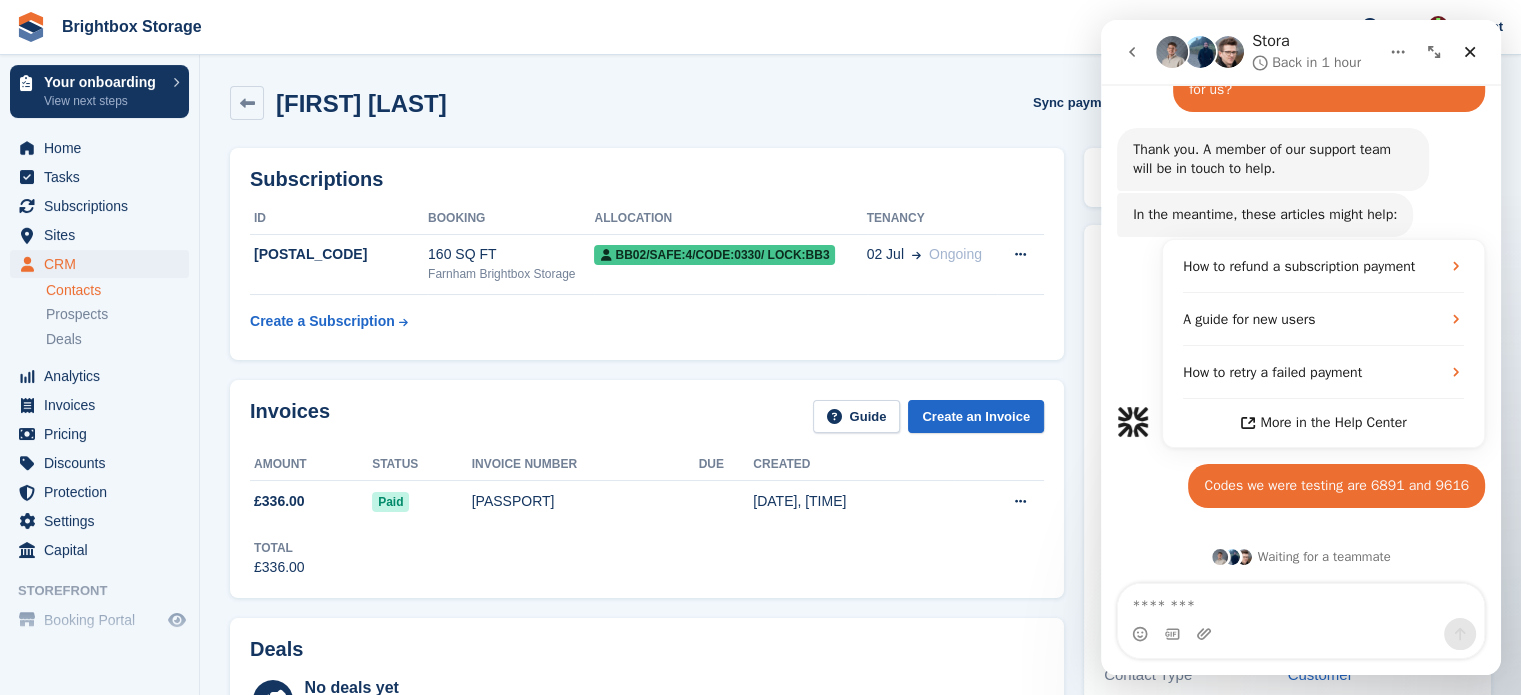 click on "Stora Back in 1 hour" at bounding box center [1308, 52] 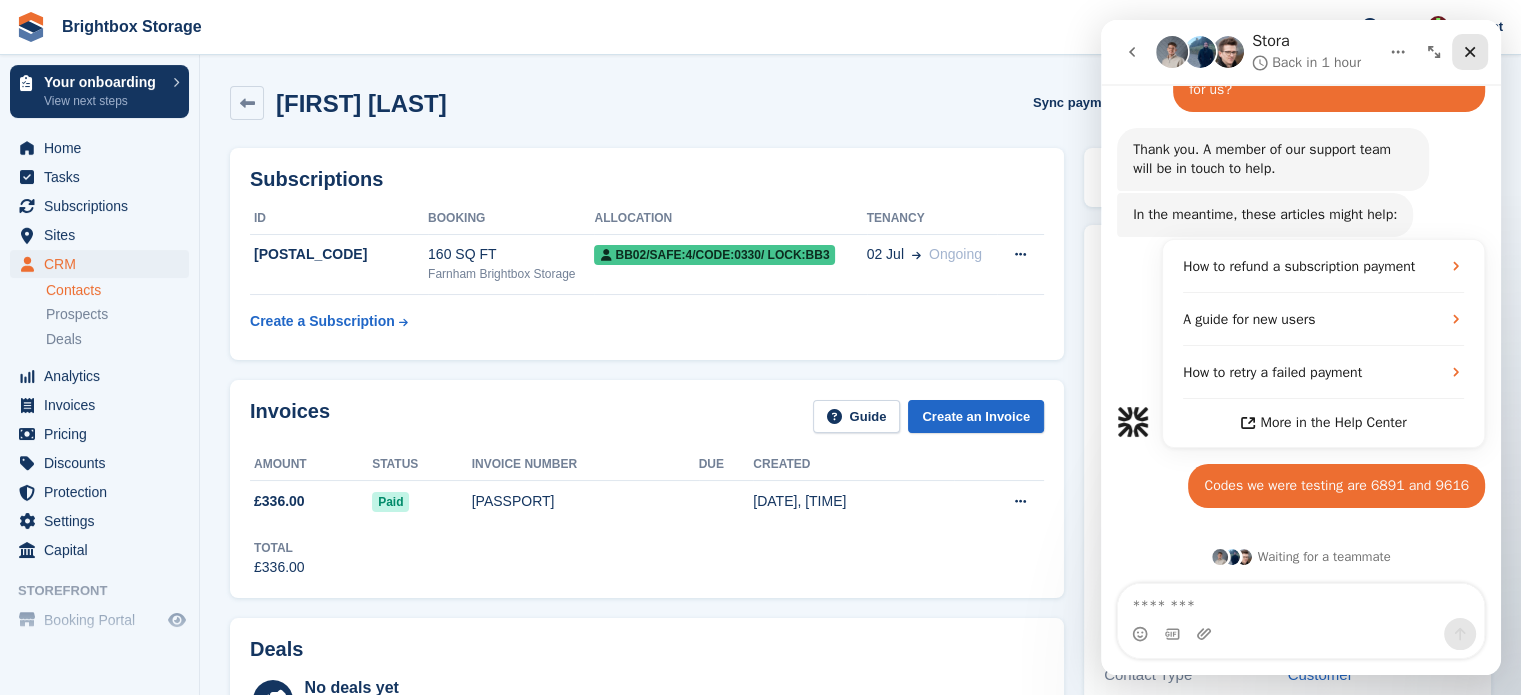 click 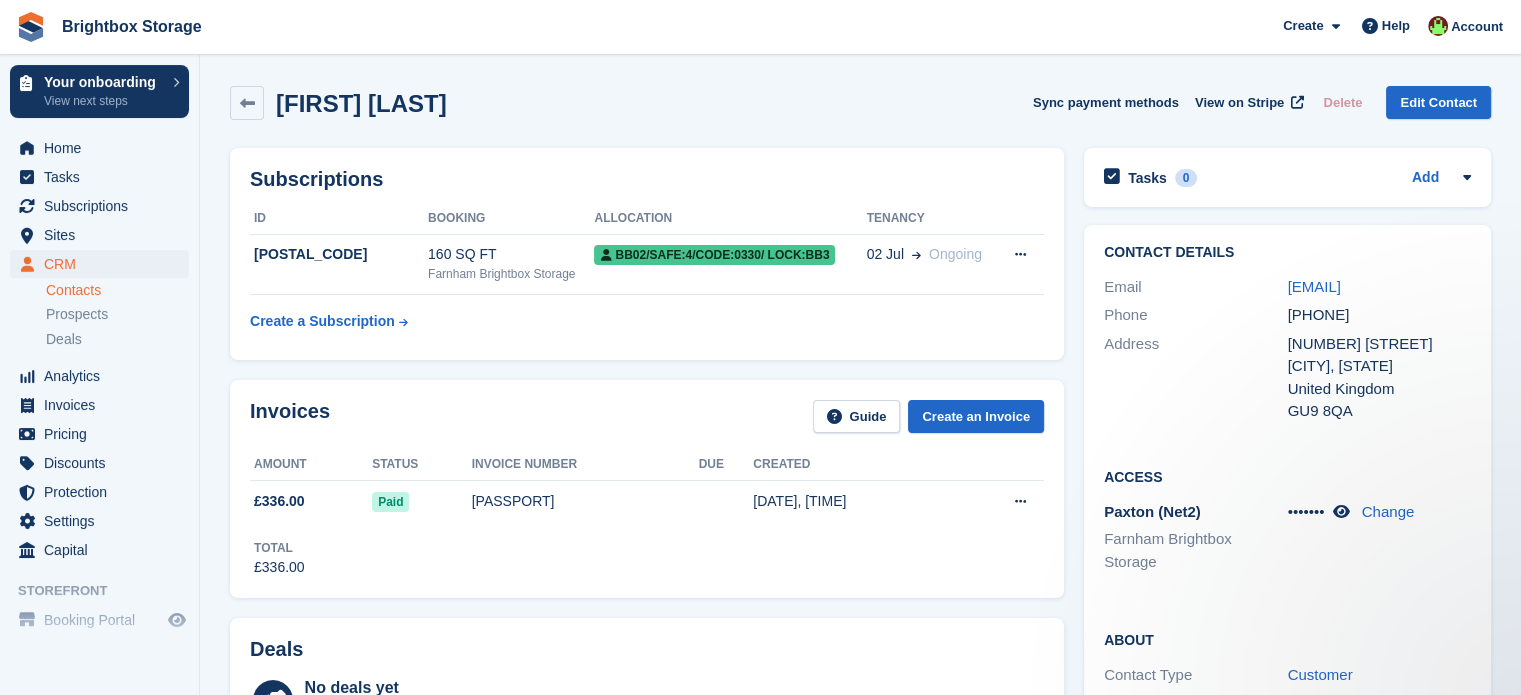 scroll, scrollTop: 0, scrollLeft: 0, axis: both 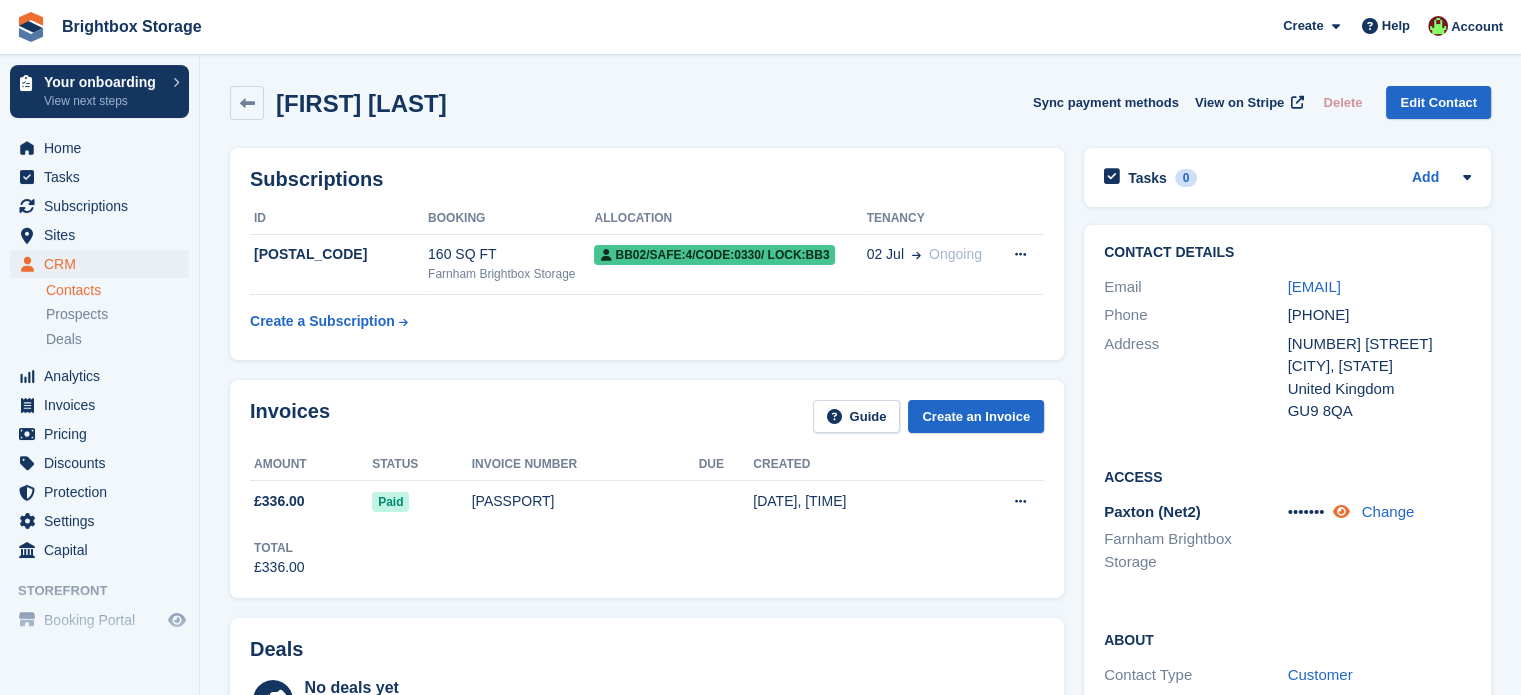 click at bounding box center [1340, 511] 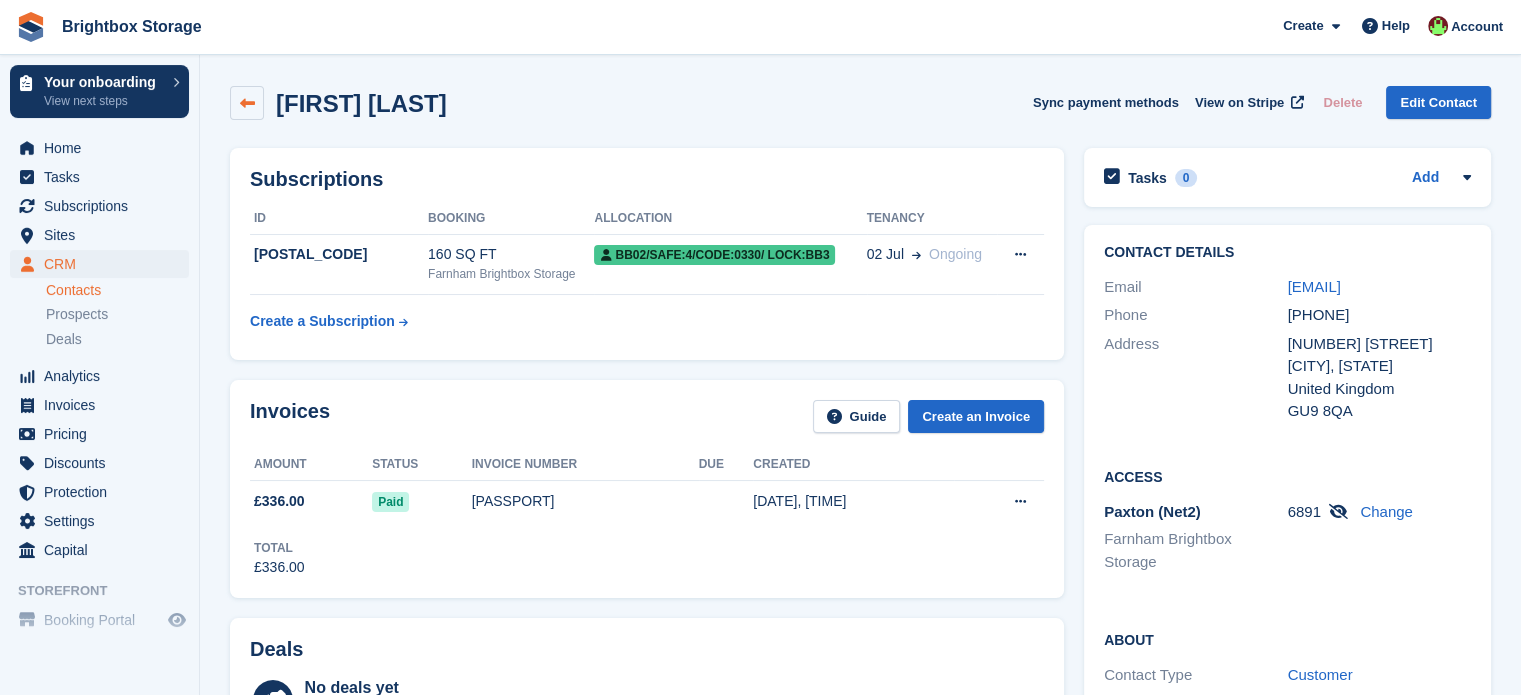 click at bounding box center [247, 103] 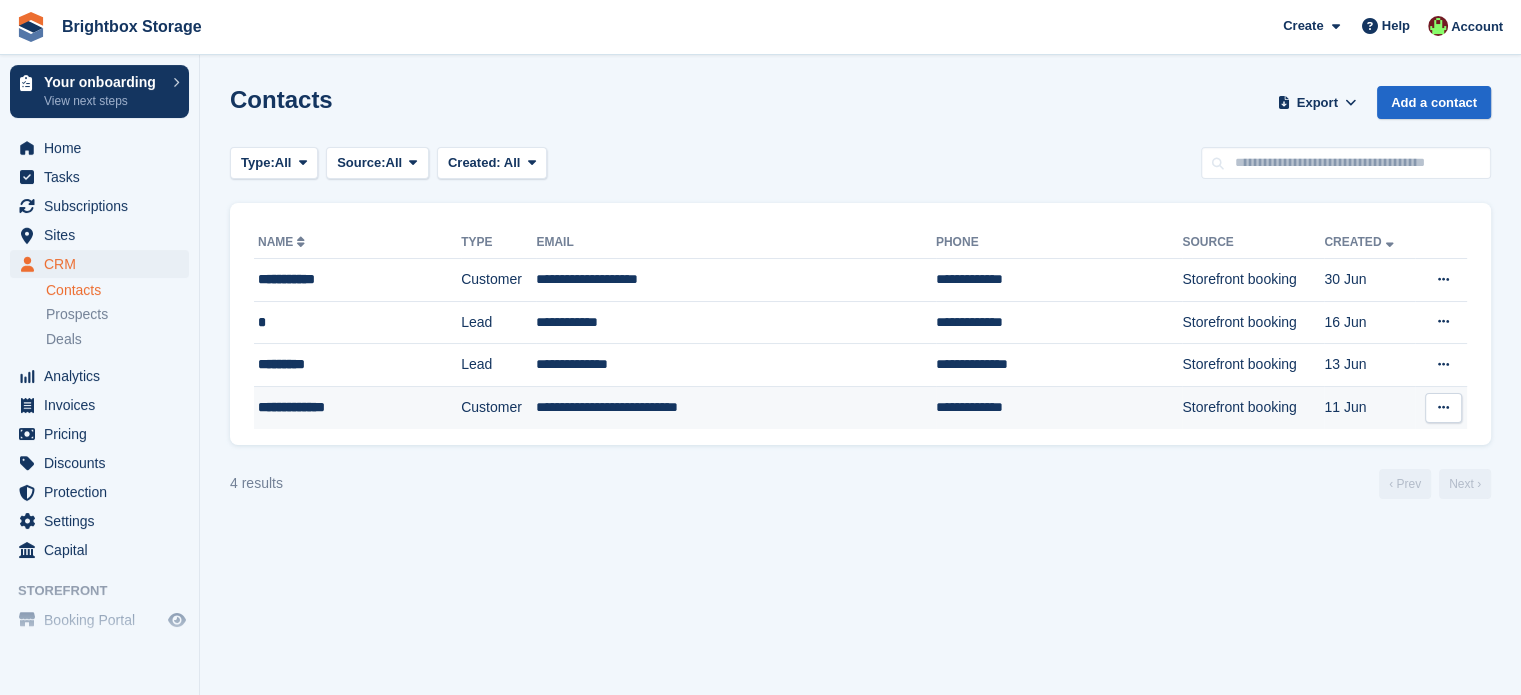 click on "**********" at bounding box center [735, 407] 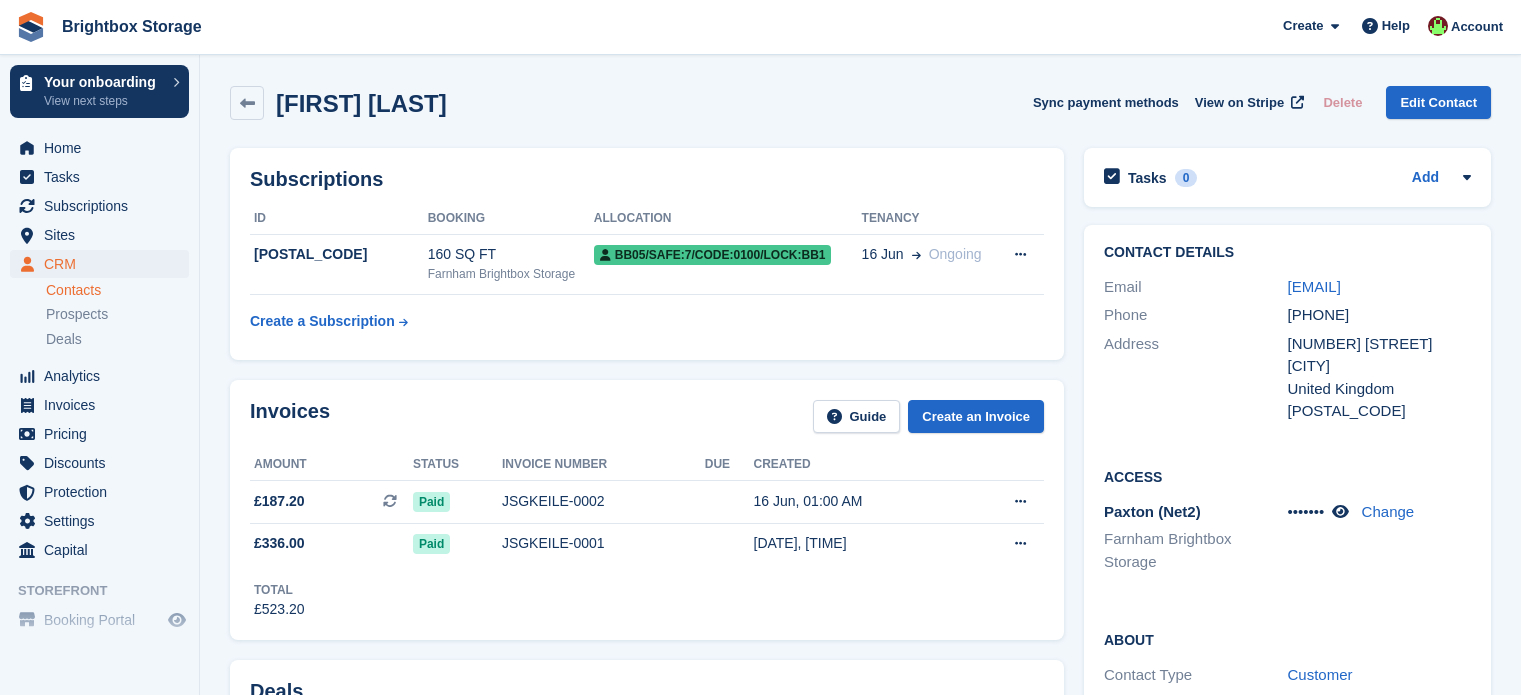 scroll, scrollTop: 0, scrollLeft: 0, axis: both 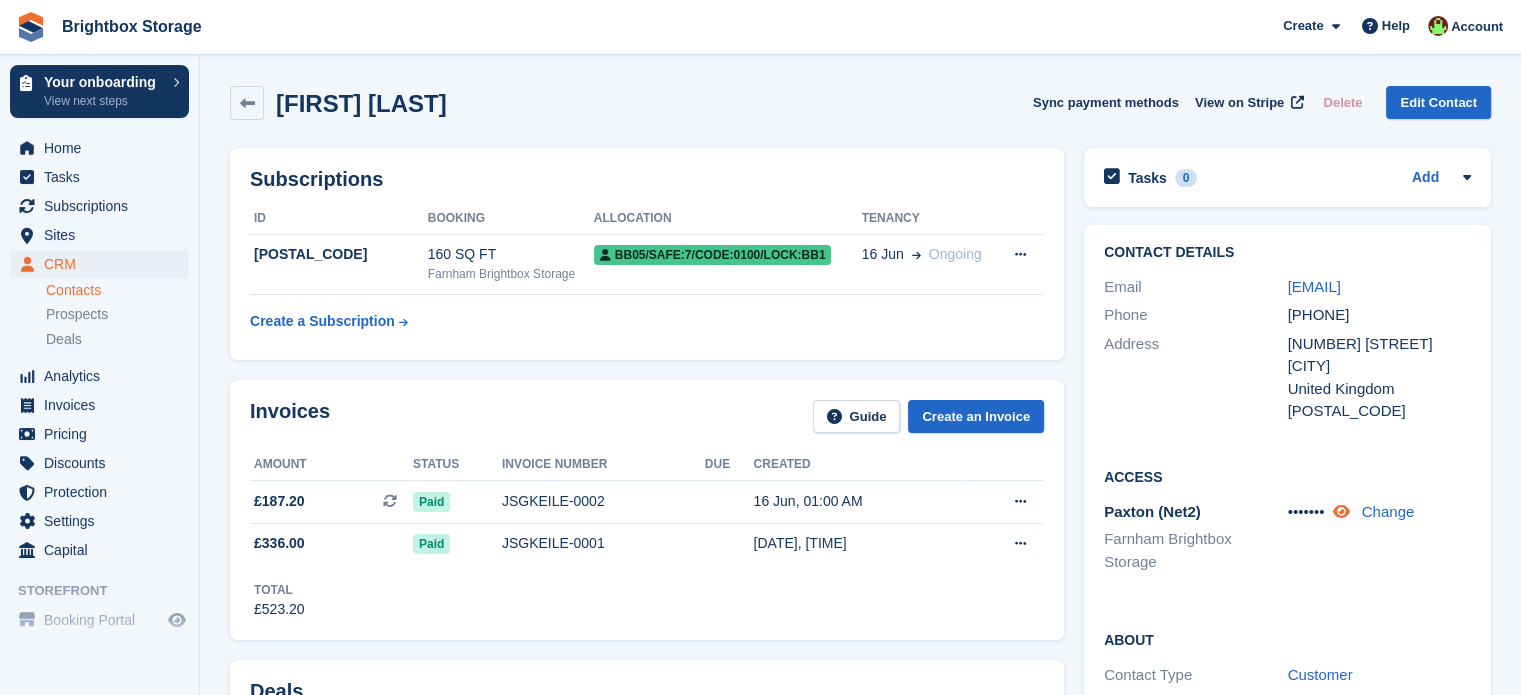 click at bounding box center (1340, 511) 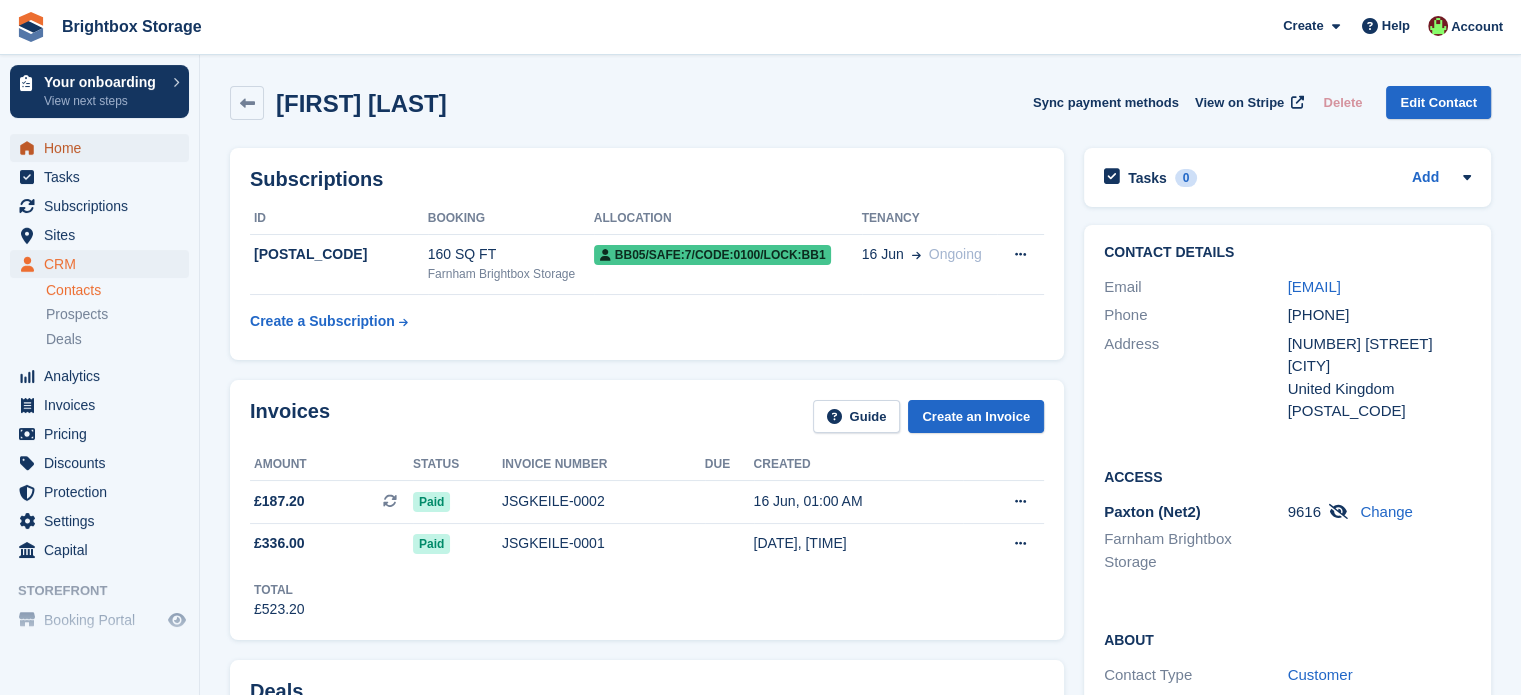 click on "Home" at bounding box center [104, 148] 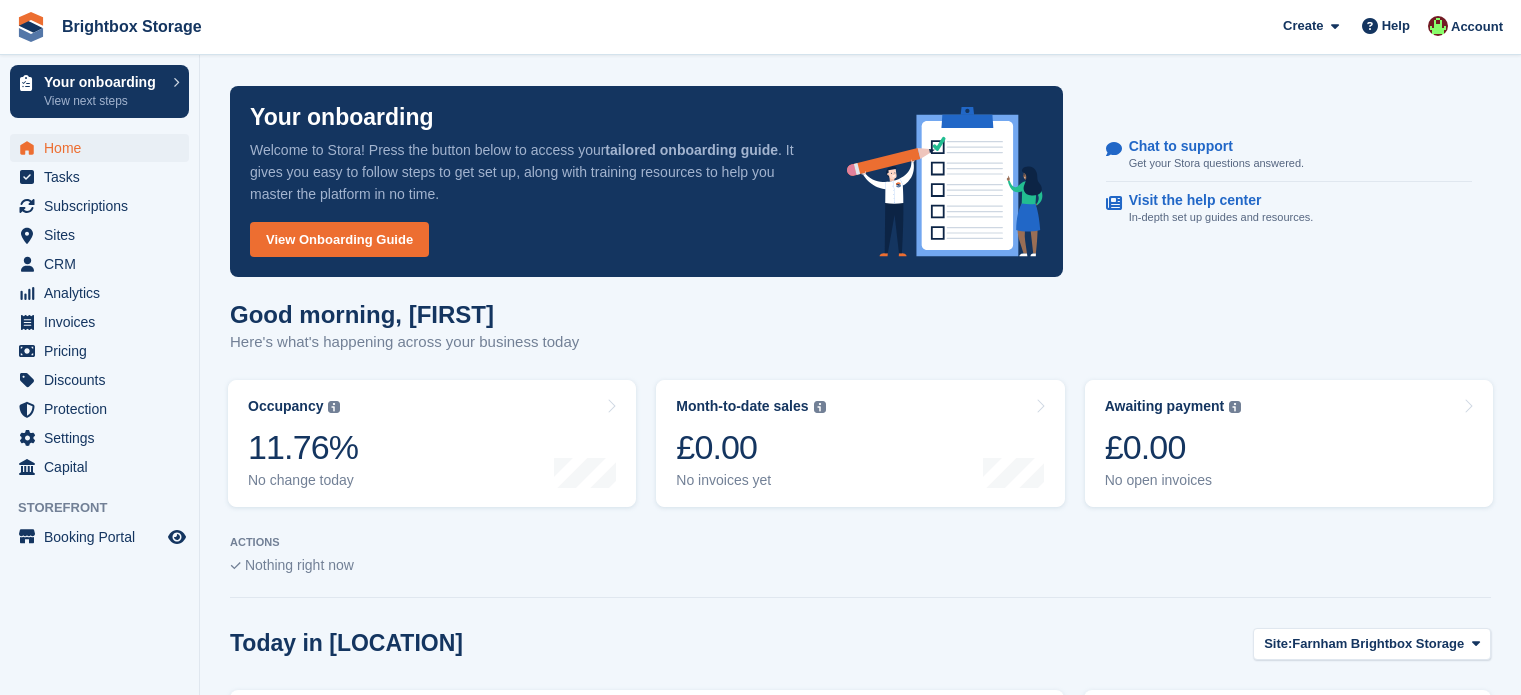 scroll, scrollTop: 0, scrollLeft: 0, axis: both 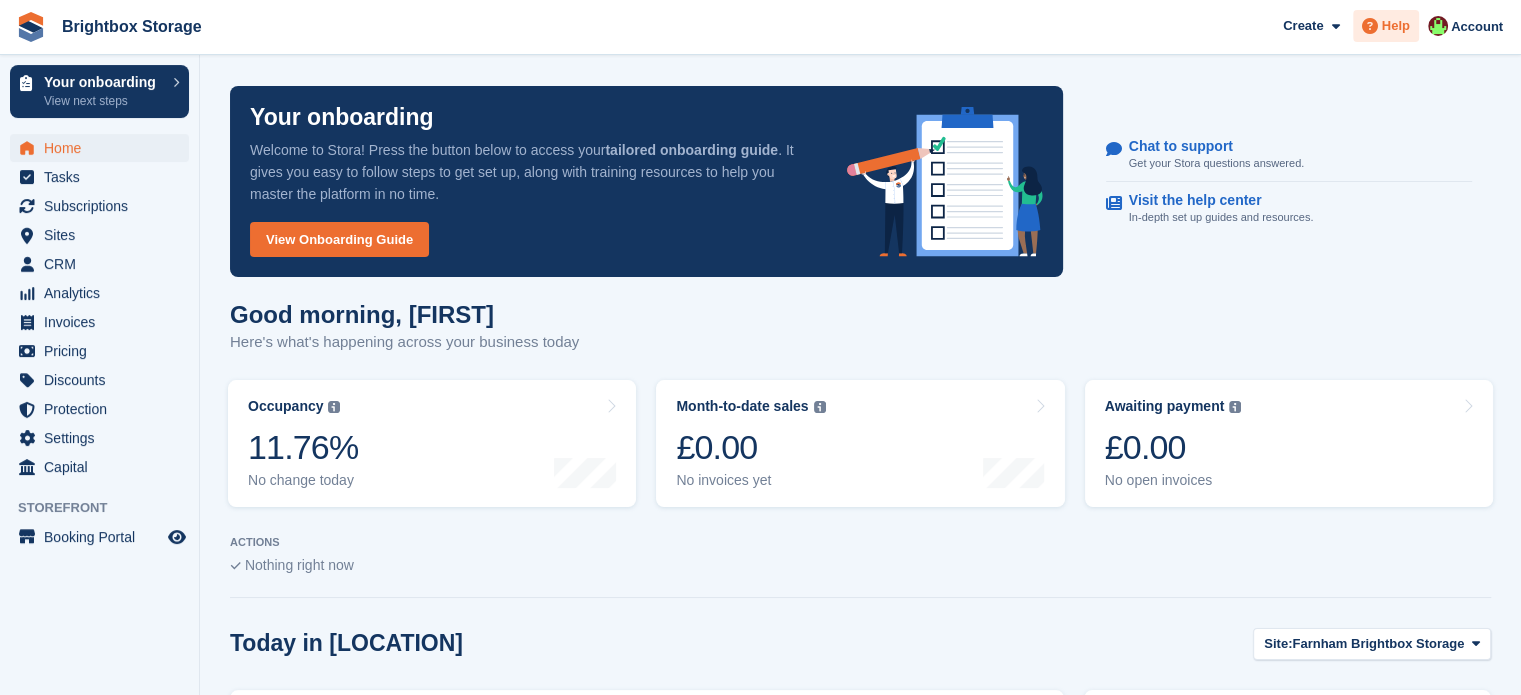 click on "Help" at bounding box center [1396, 26] 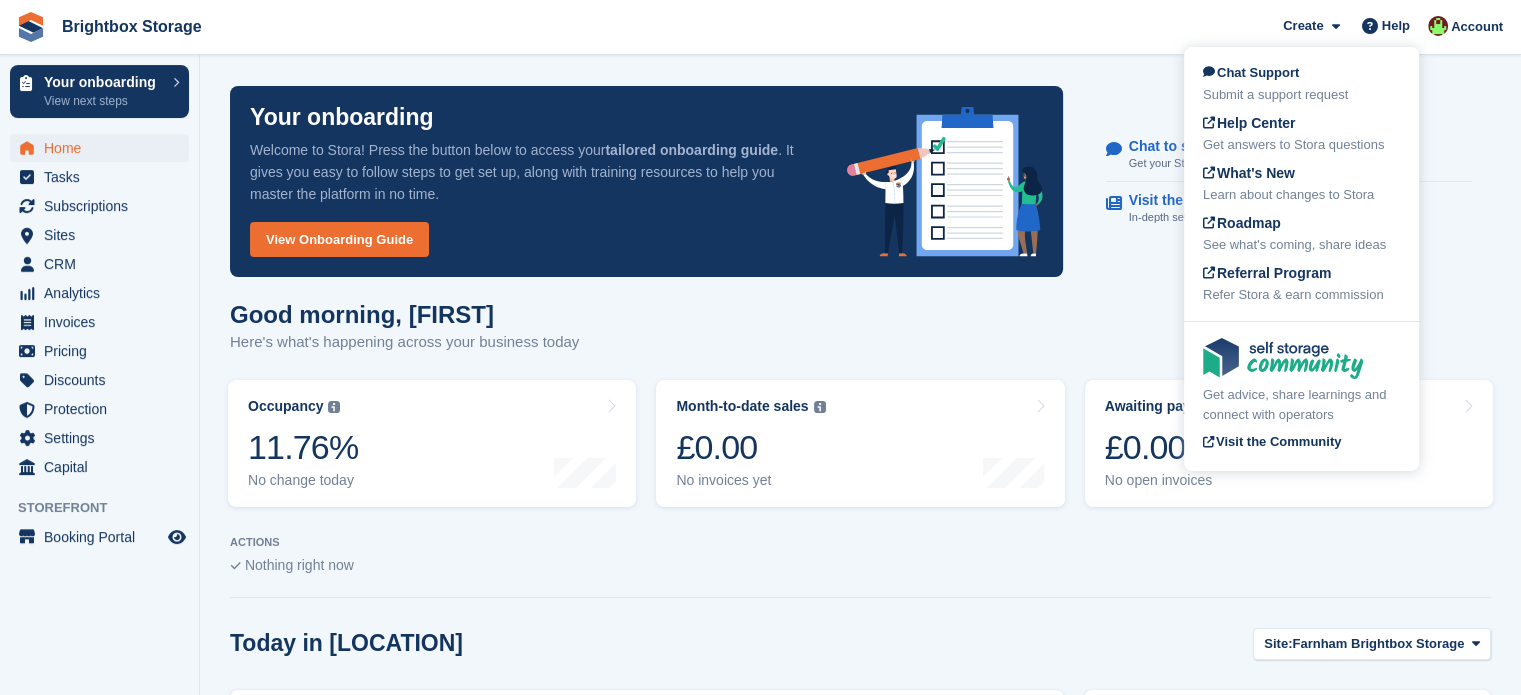 click on "Chat to support
Get your Stora questions answered.
Visit the help center
In-depth set up guides and resources." at bounding box center (1289, 182) 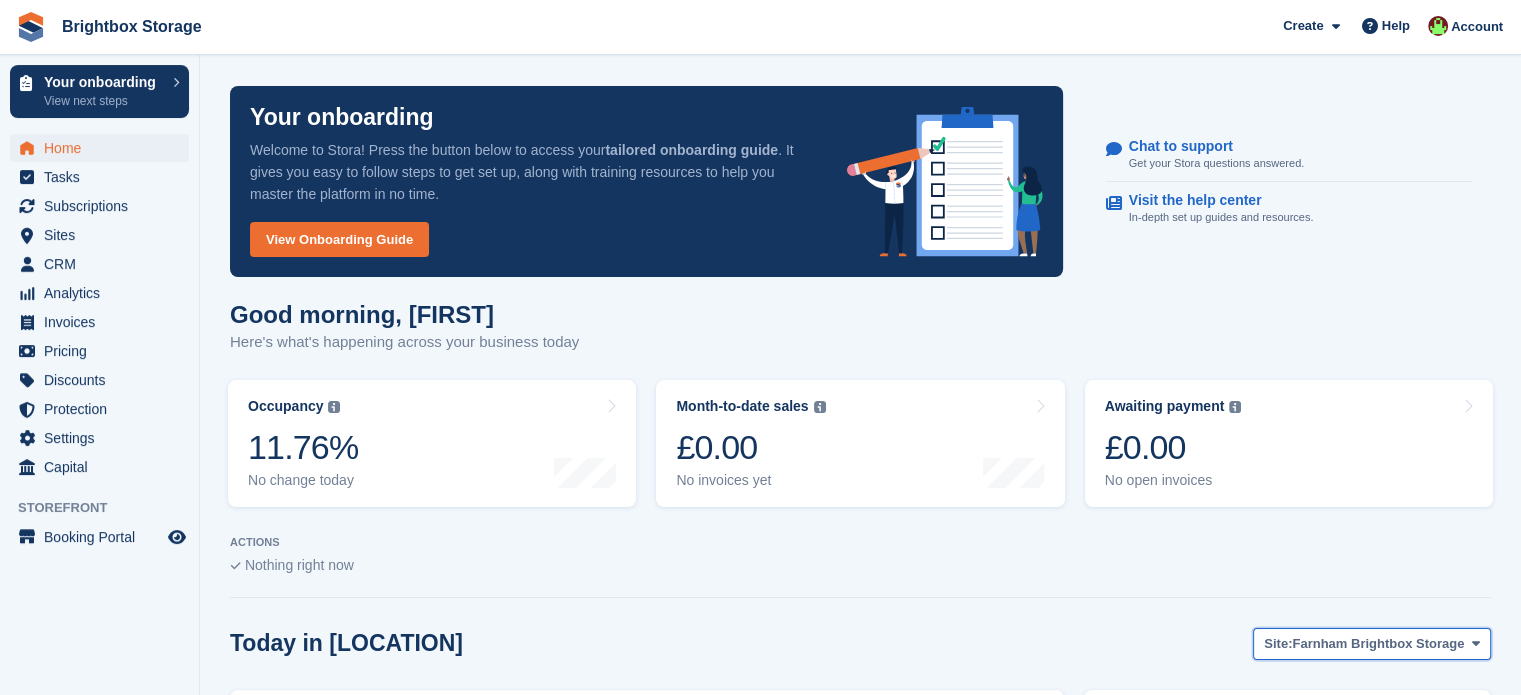 click on "Site:
[LOCATION]" at bounding box center [1372, 644] 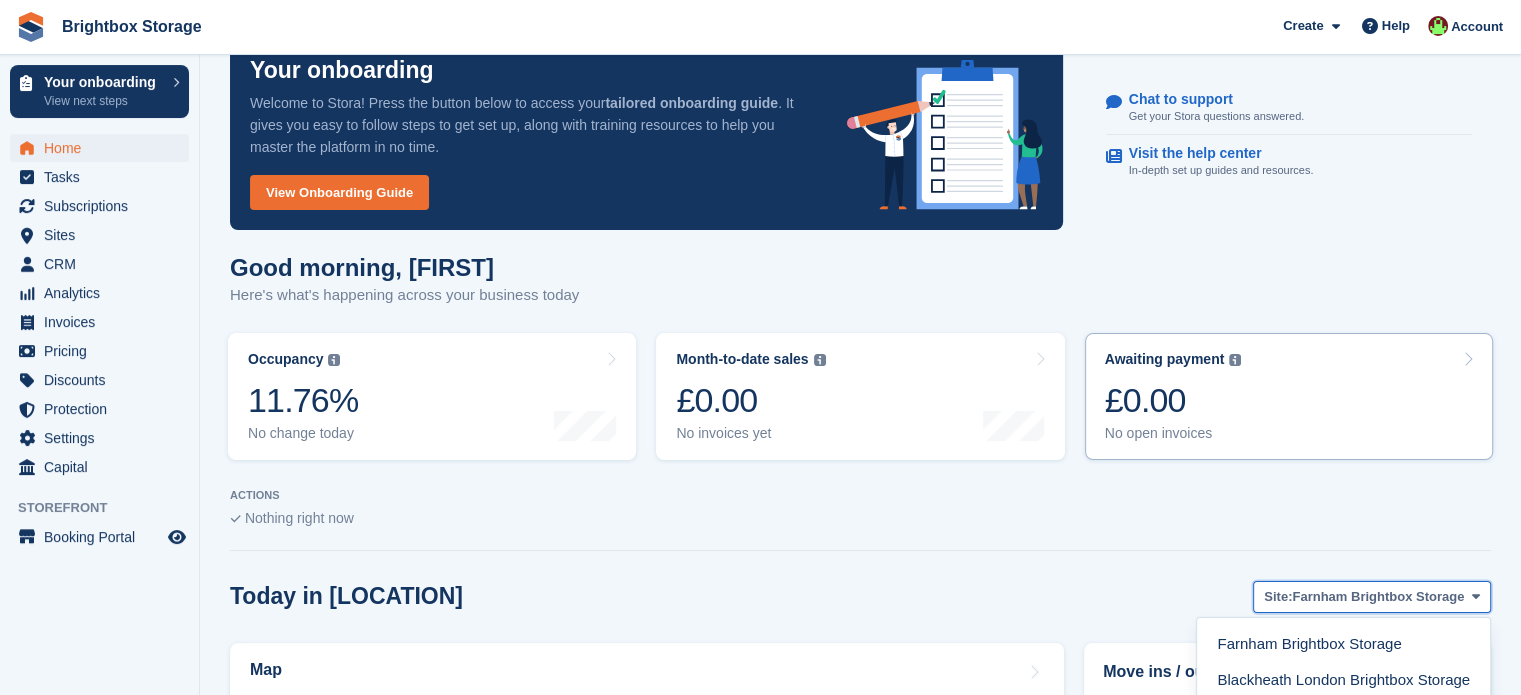 scroll, scrollTop: 0, scrollLeft: 0, axis: both 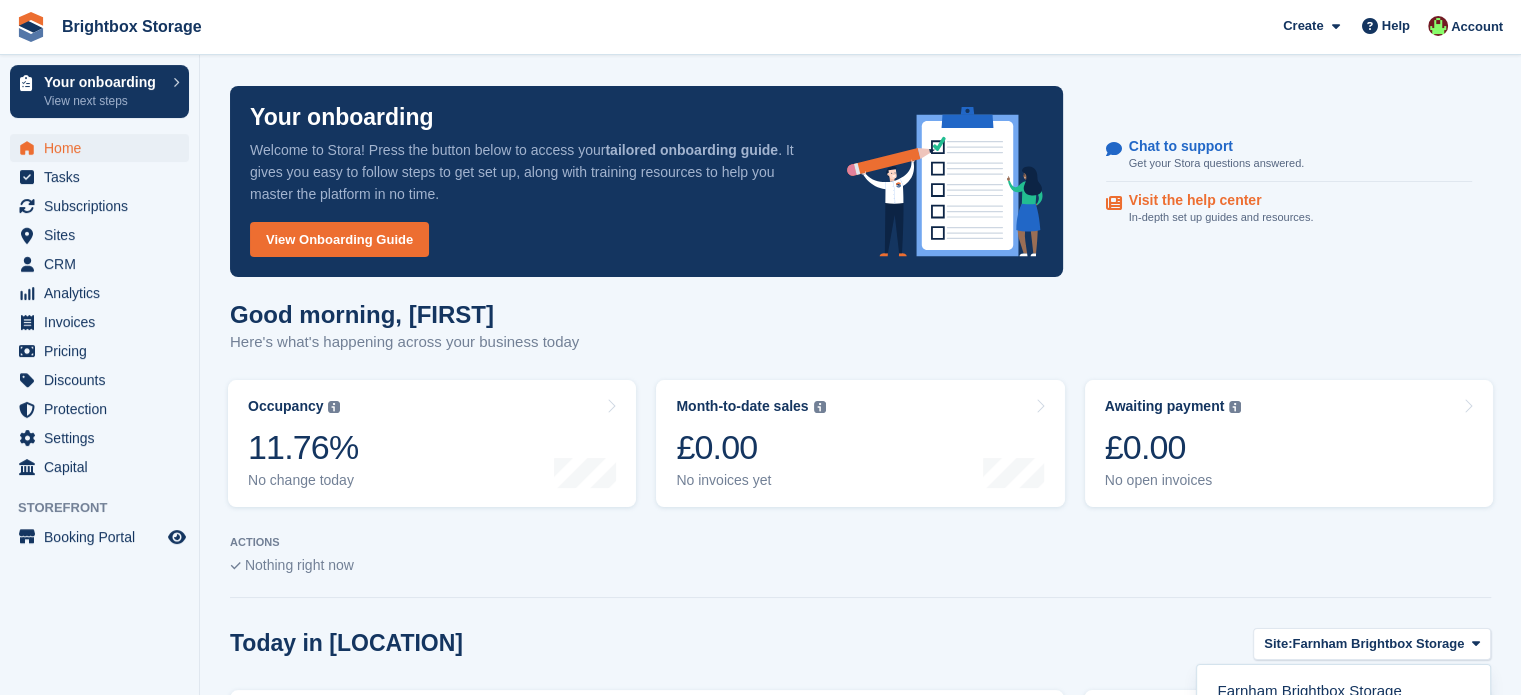 click on "Visit the help center
In-depth set up guides and resources." at bounding box center [1289, 209] 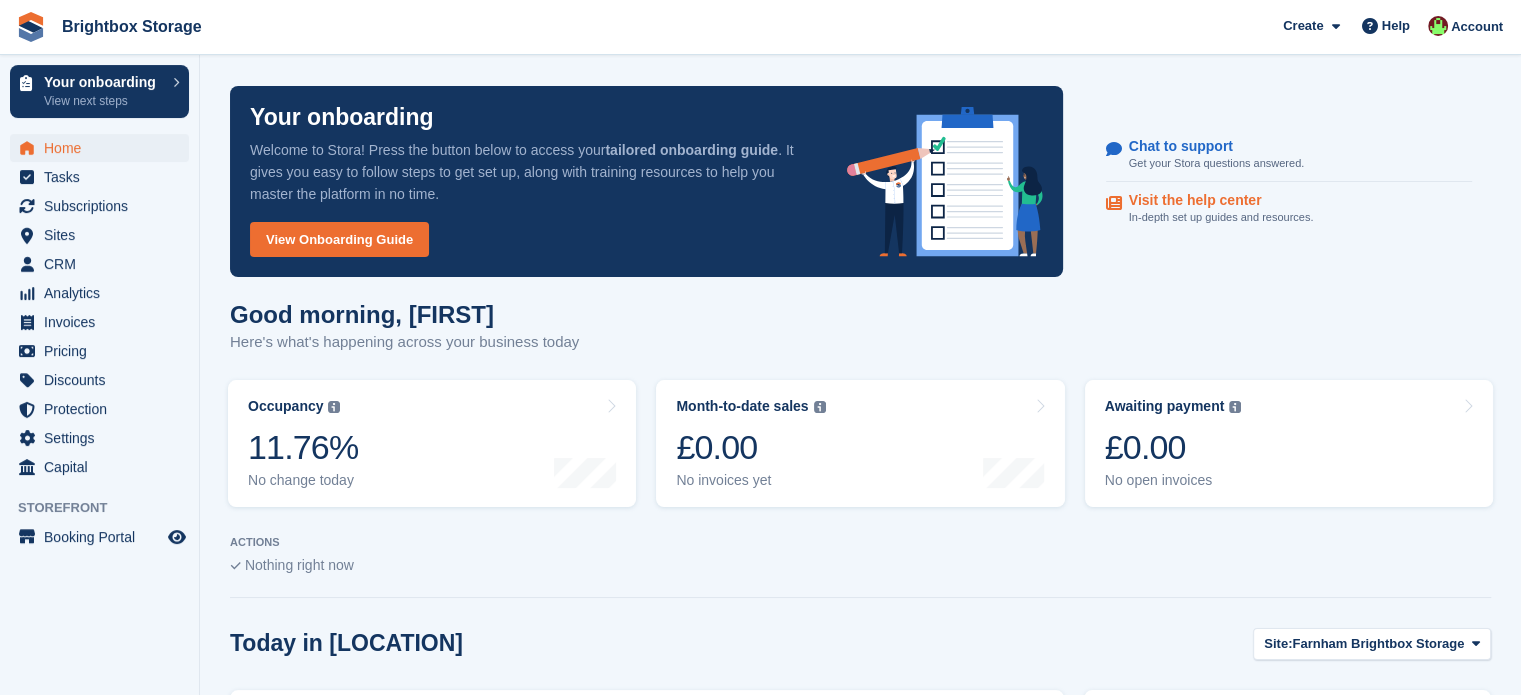 click on "In-depth set up guides and resources." at bounding box center (1221, 217) 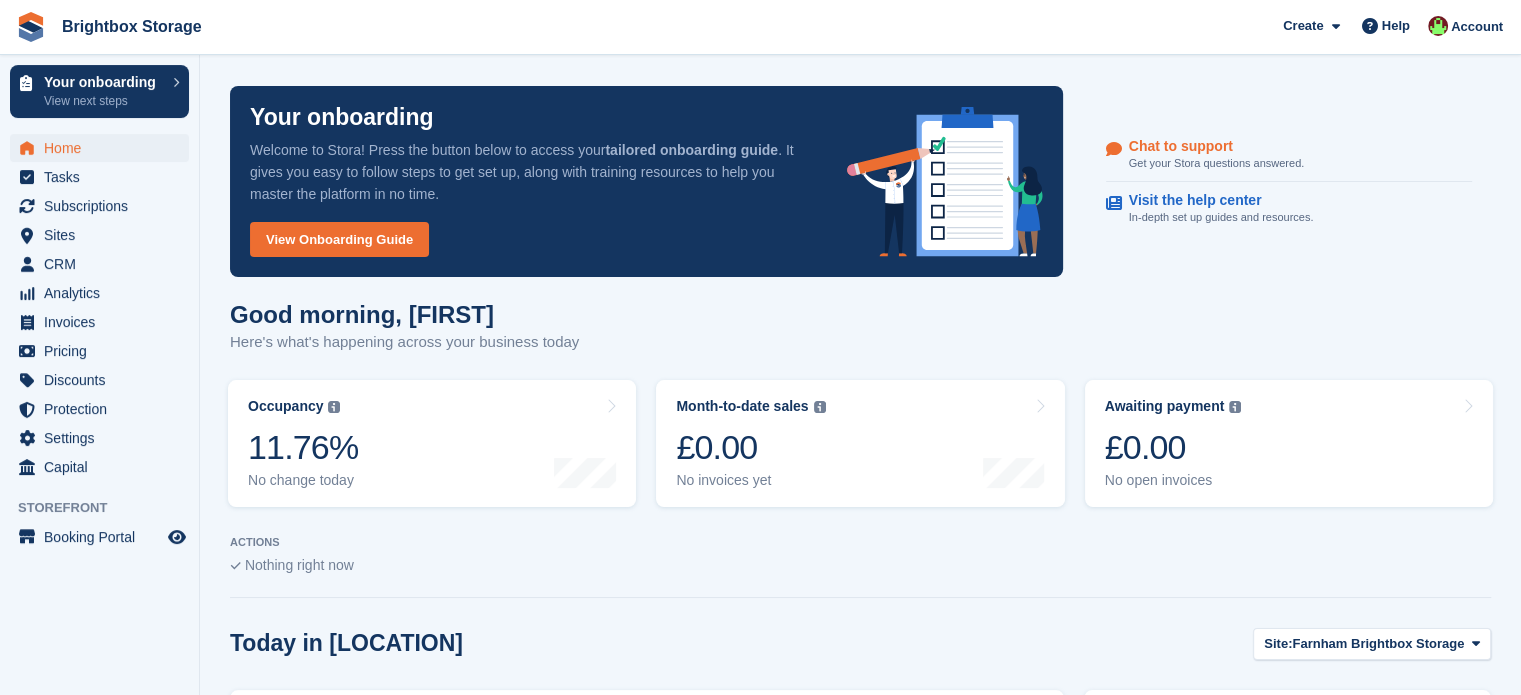 click on "Chat to support" at bounding box center (1208, 146) 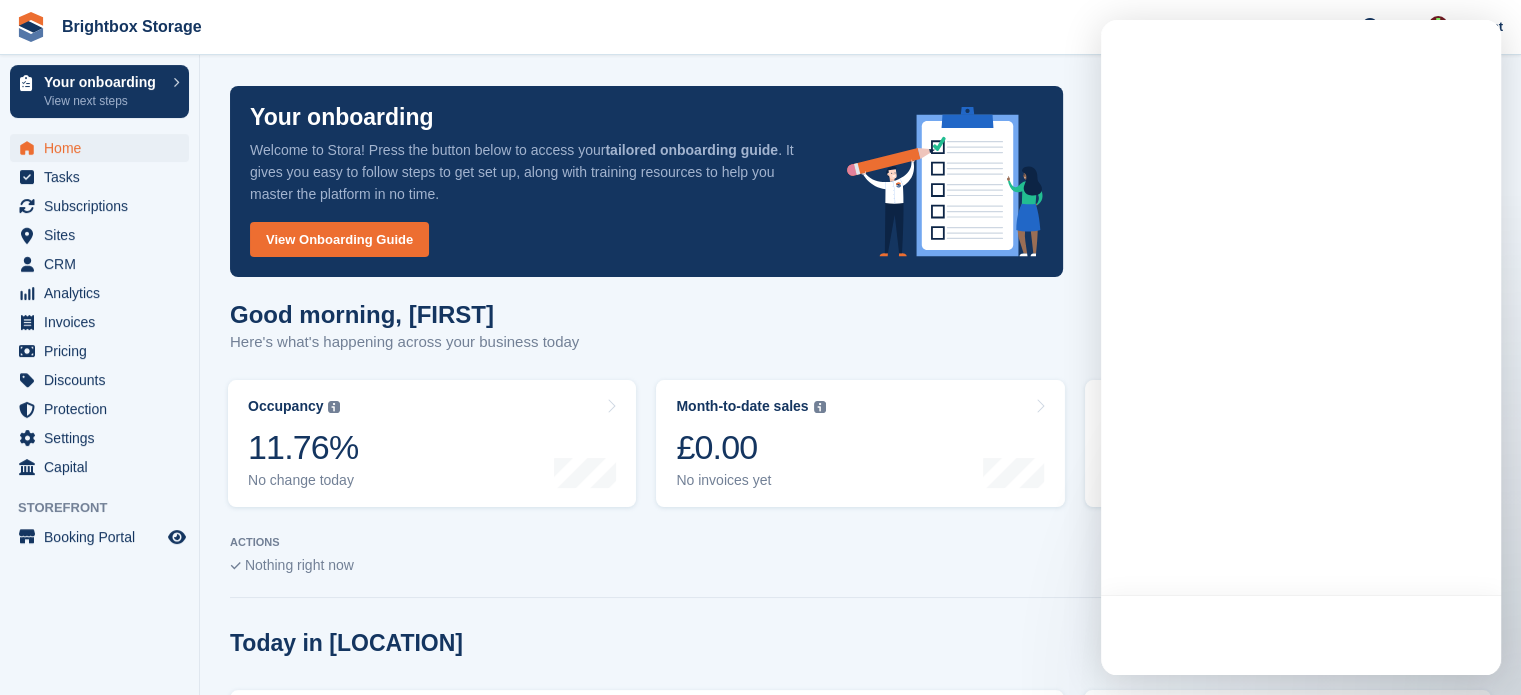 scroll, scrollTop: 0, scrollLeft: 0, axis: both 